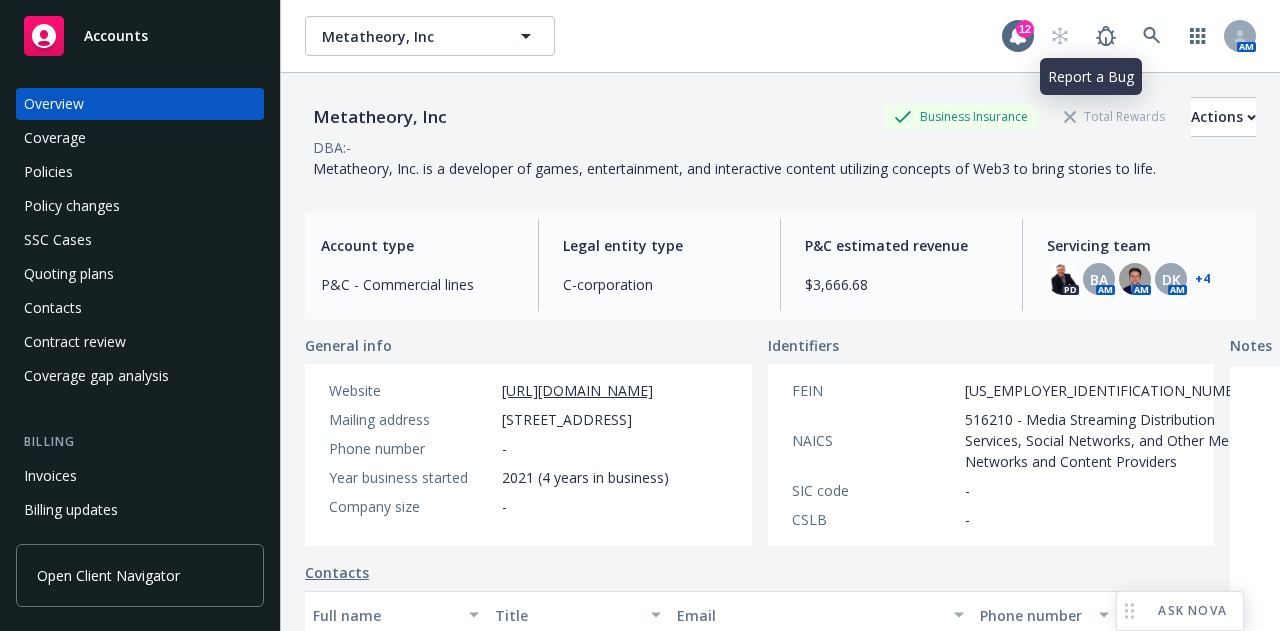 scroll, scrollTop: 0, scrollLeft: 0, axis: both 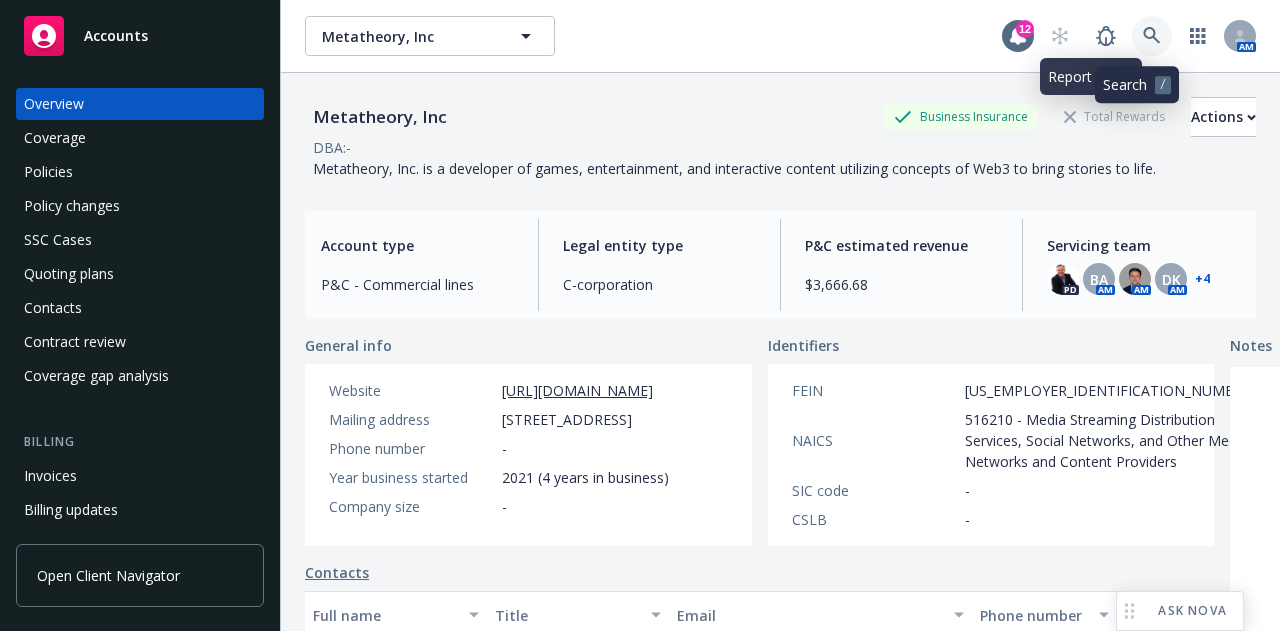click at bounding box center [1152, 36] 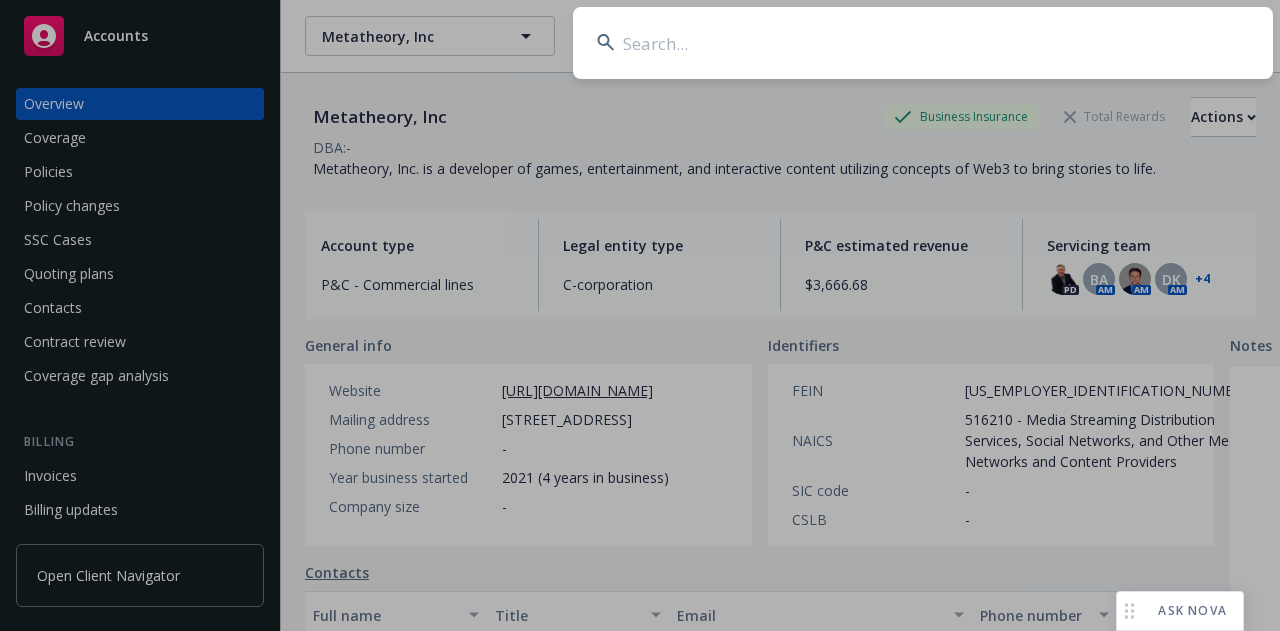 click at bounding box center [923, 43] 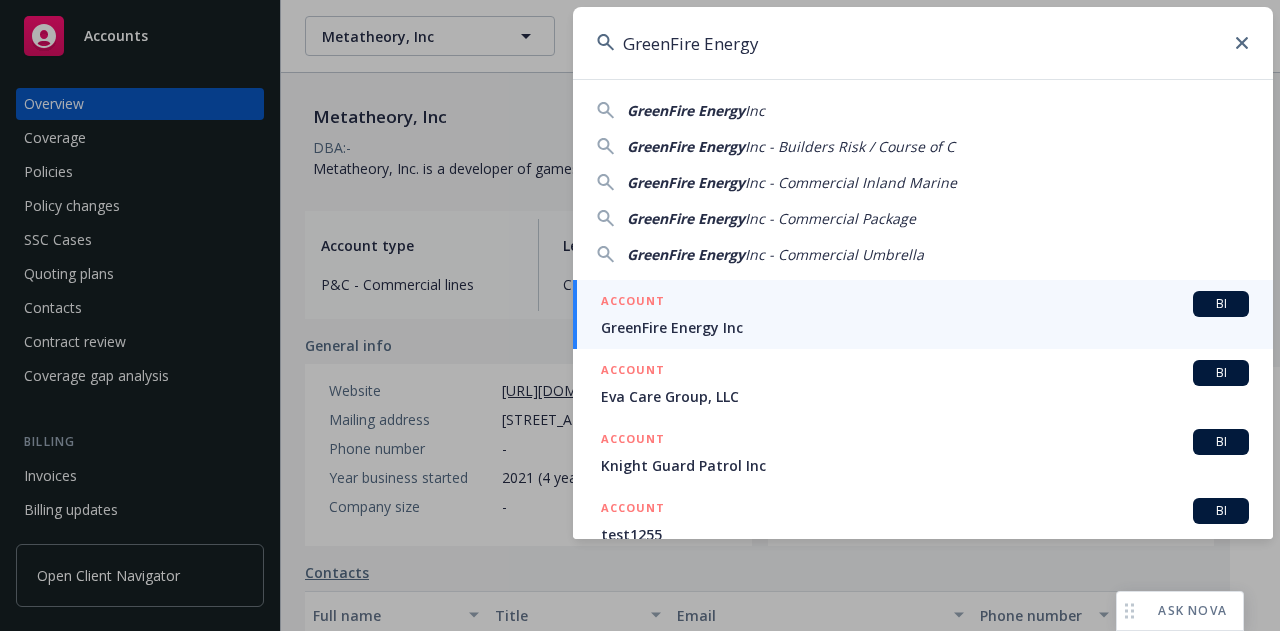 type on "GreenFire Energy" 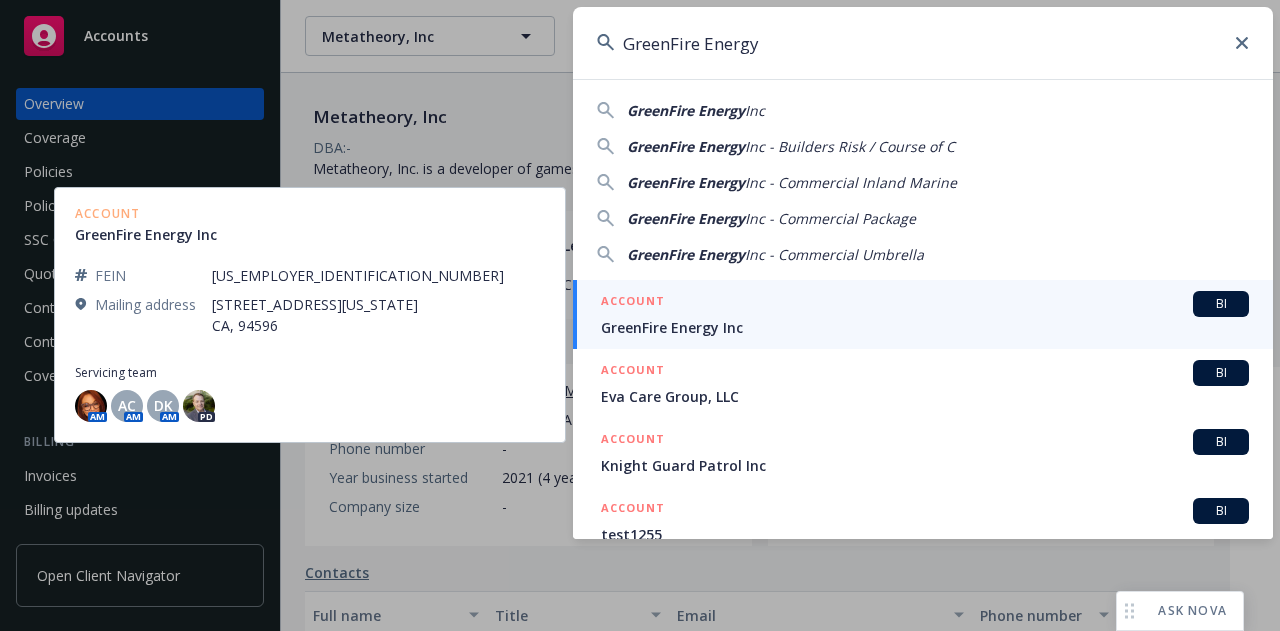 click on "ACCOUNT BI" at bounding box center [925, 304] 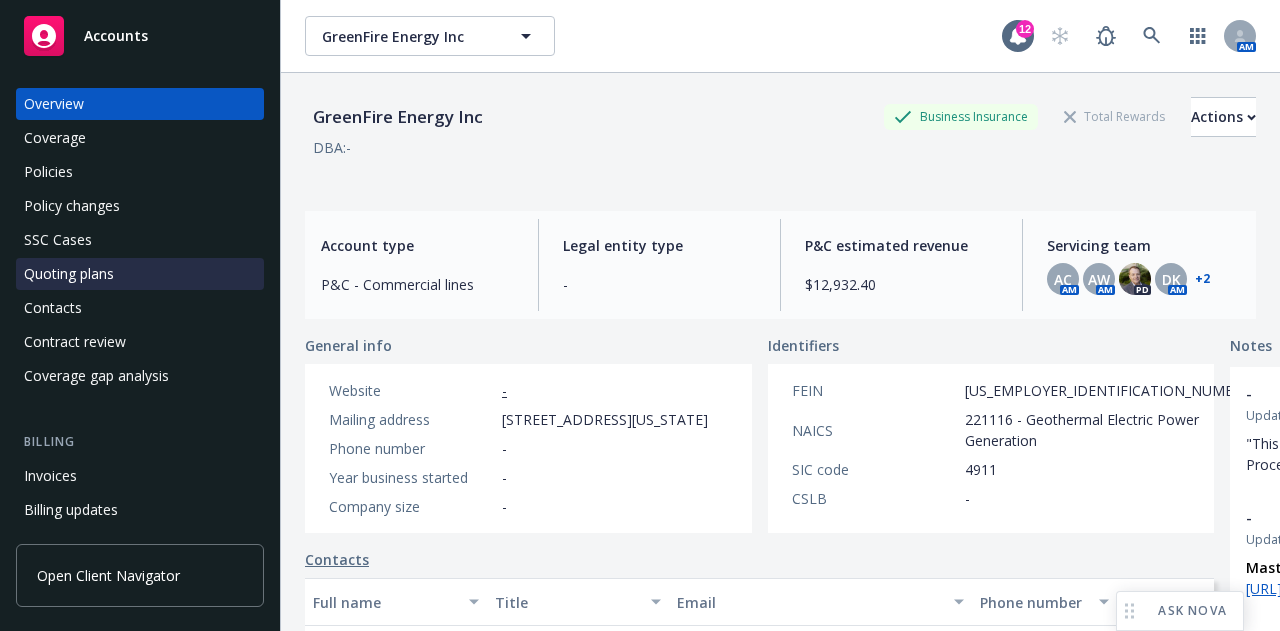 click on "Quoting plans" at bounding box center [69, 274] 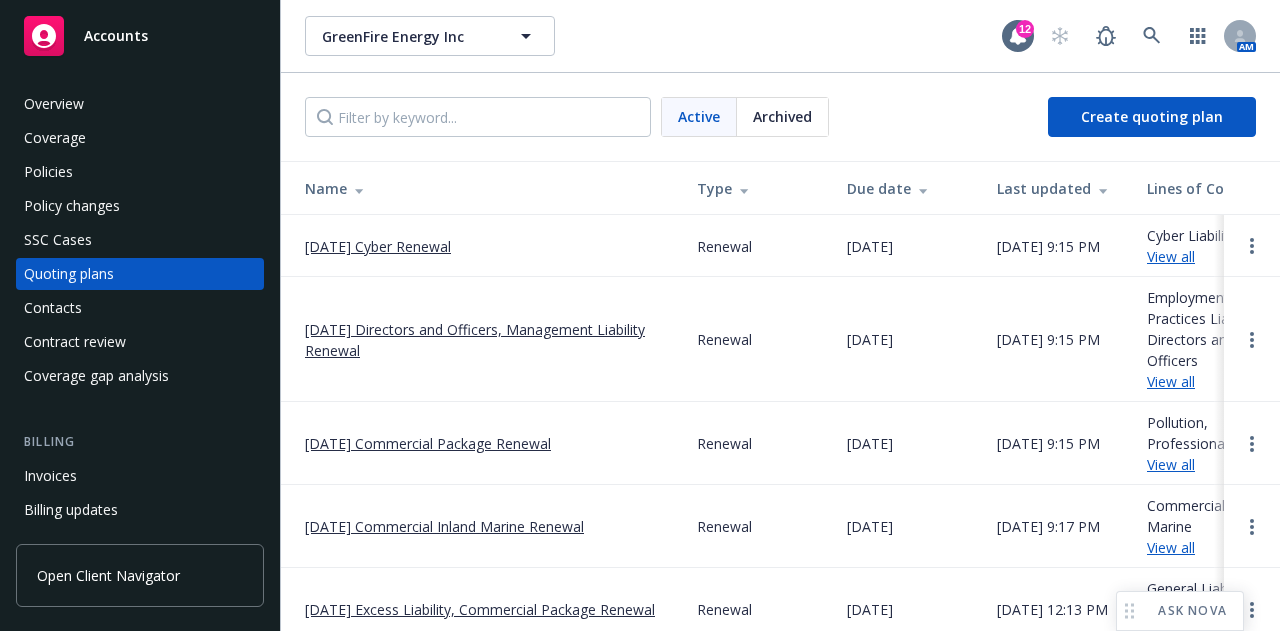 click on "09/19/25 Directors and Officers, Management Liability Renewal" at bounding box center (485, 340) 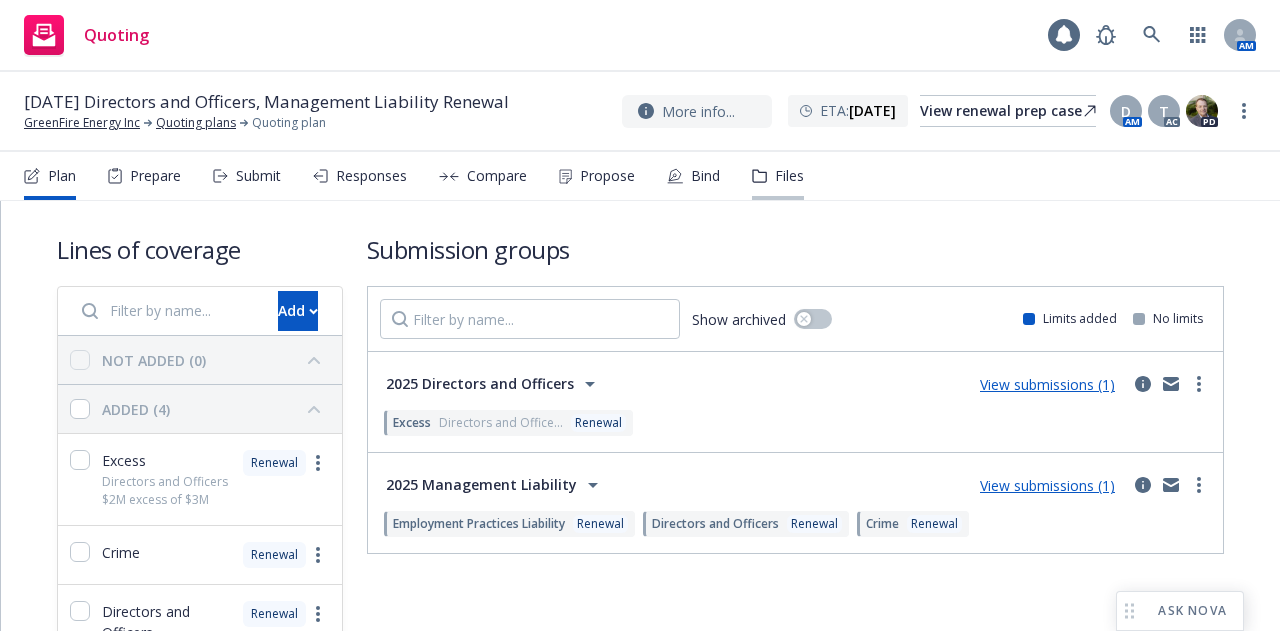 scroll, scrollTop: 0, scrollLeft: 0, axis: both 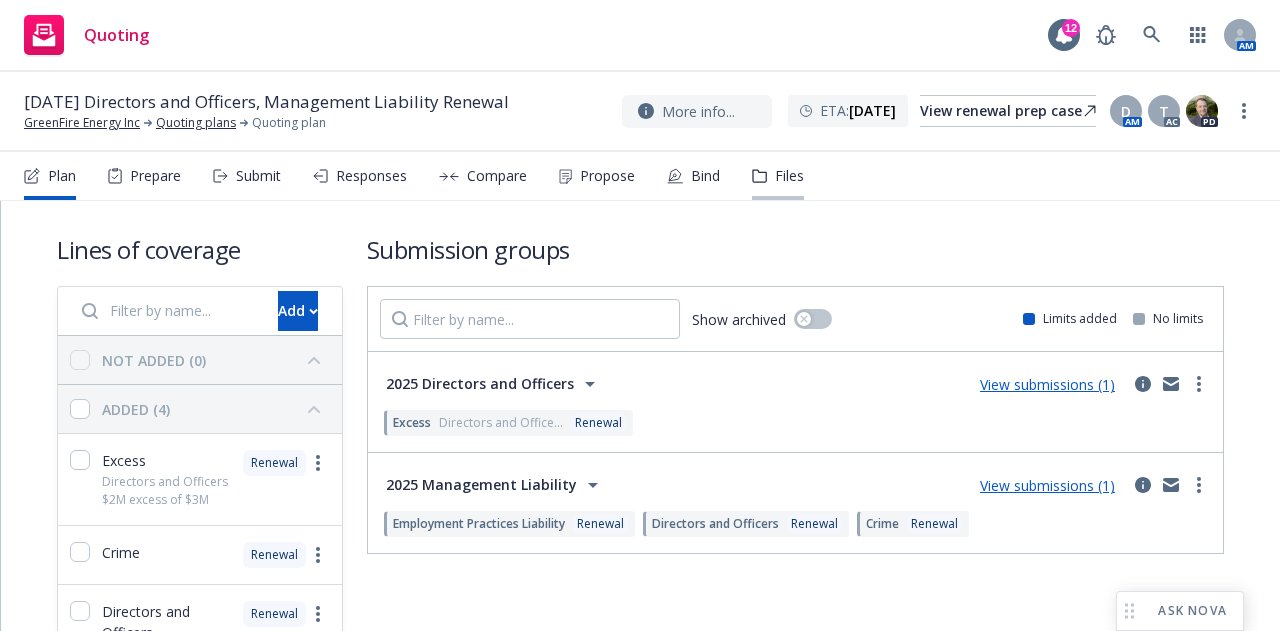 click on "Files" at bounding box center (778, 176) 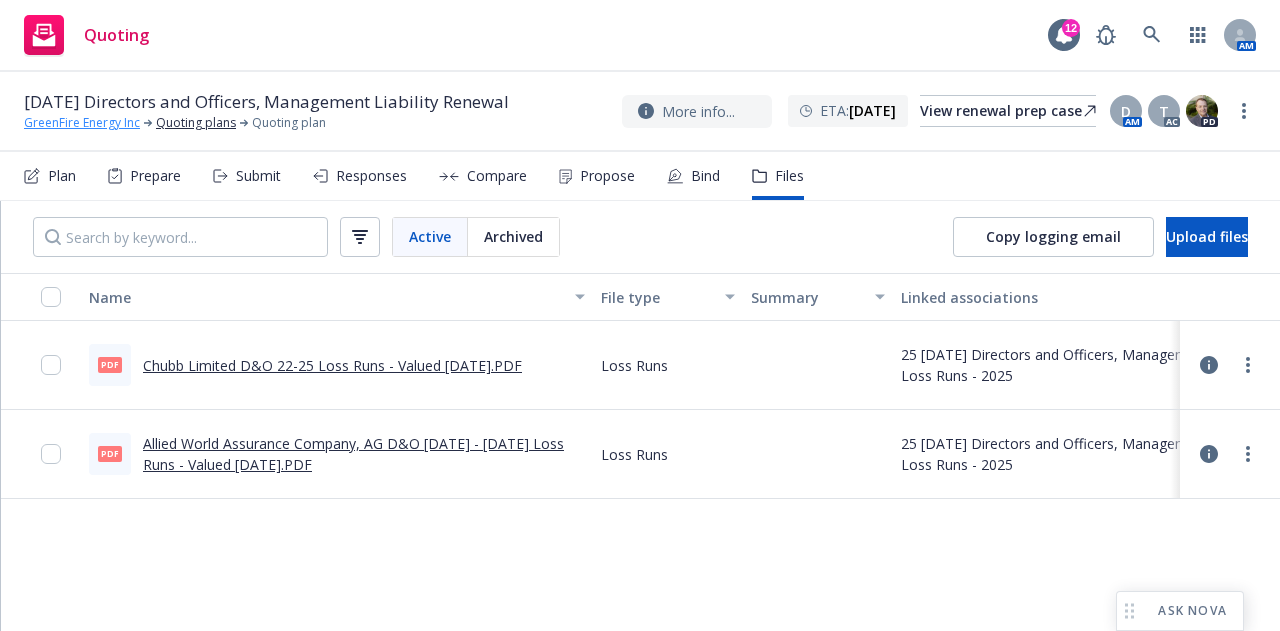 click on "GreenFire Energy Inc" at bounding box center [82, 123] 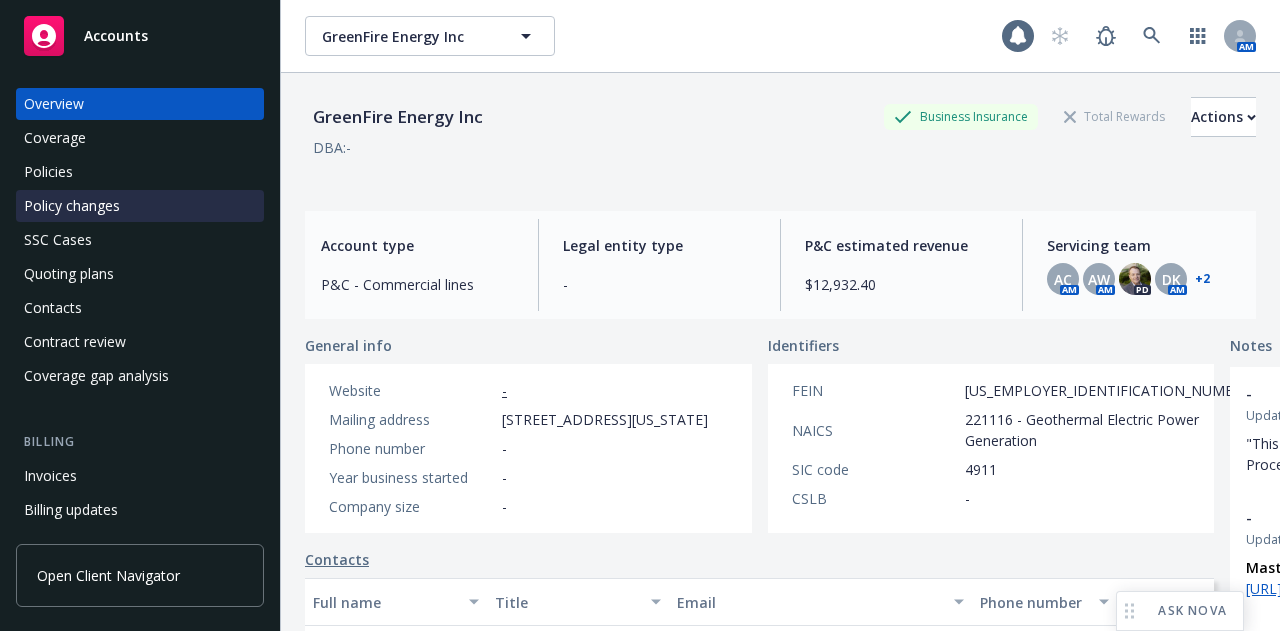 scroll, scrollTop: 0, scrollLeft: 0, axis: both 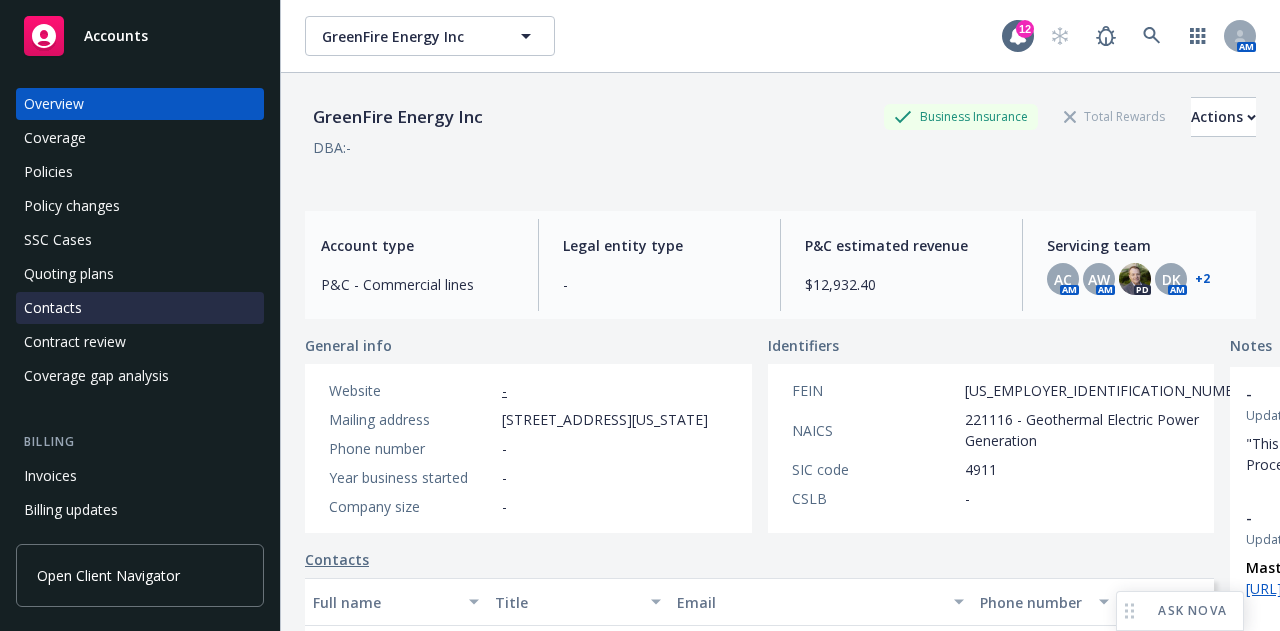 click on "Contacts" at bounding box center [140, 308] 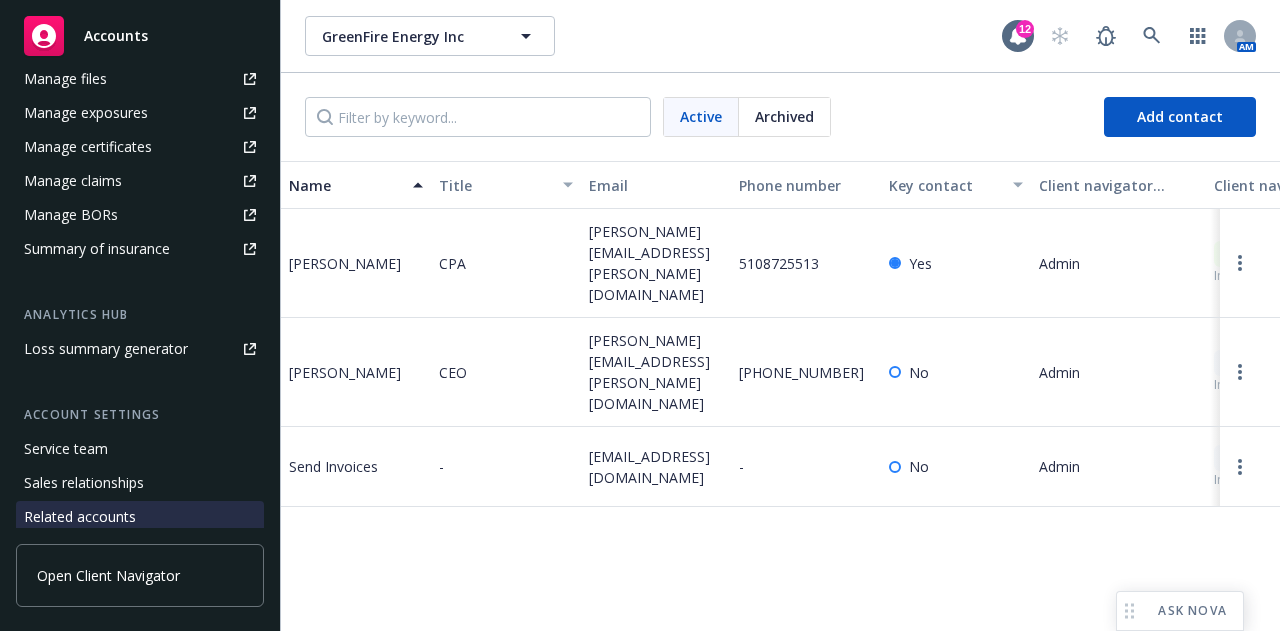 scroll, scrollTop: 672, scrollLeft: 0, axis: vertical 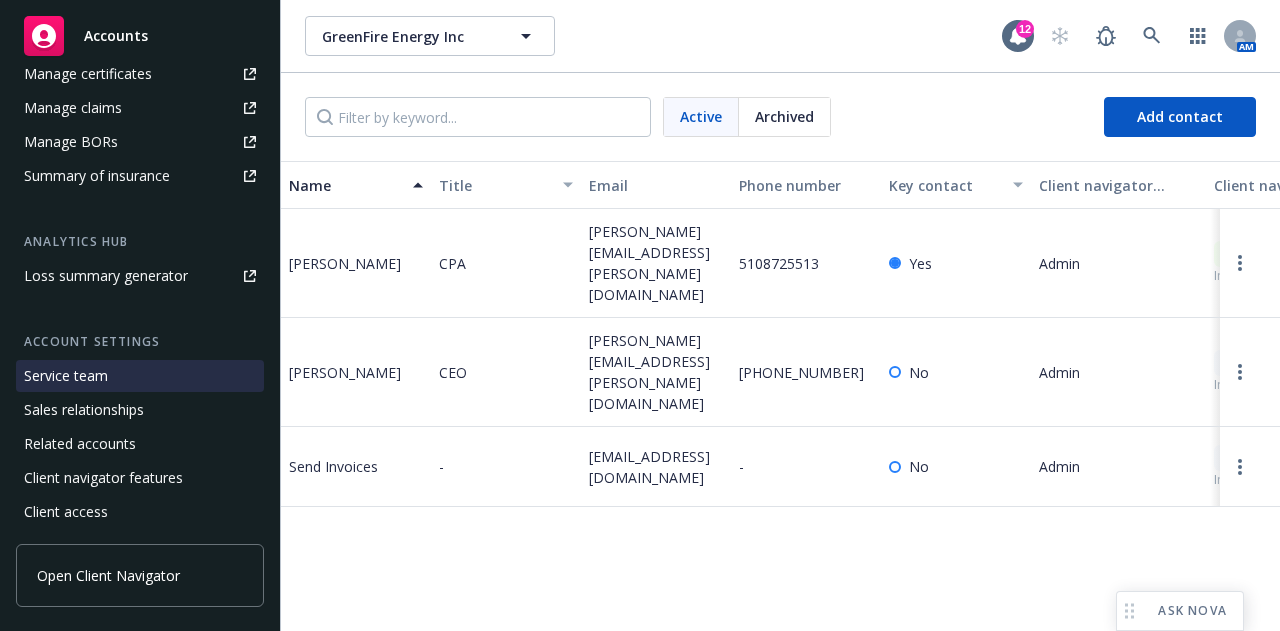 click on "Service team" at bounding box center (140, 376) 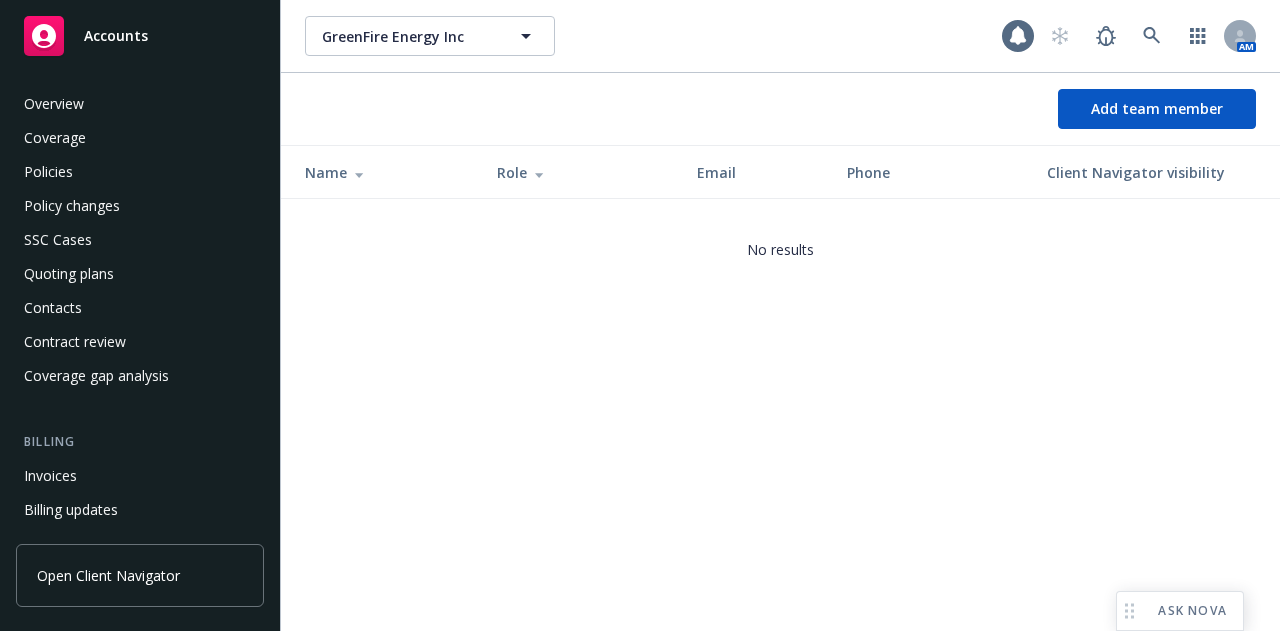 scroll, scrollTop: 672, scrollLeft: 0, axis: vertical 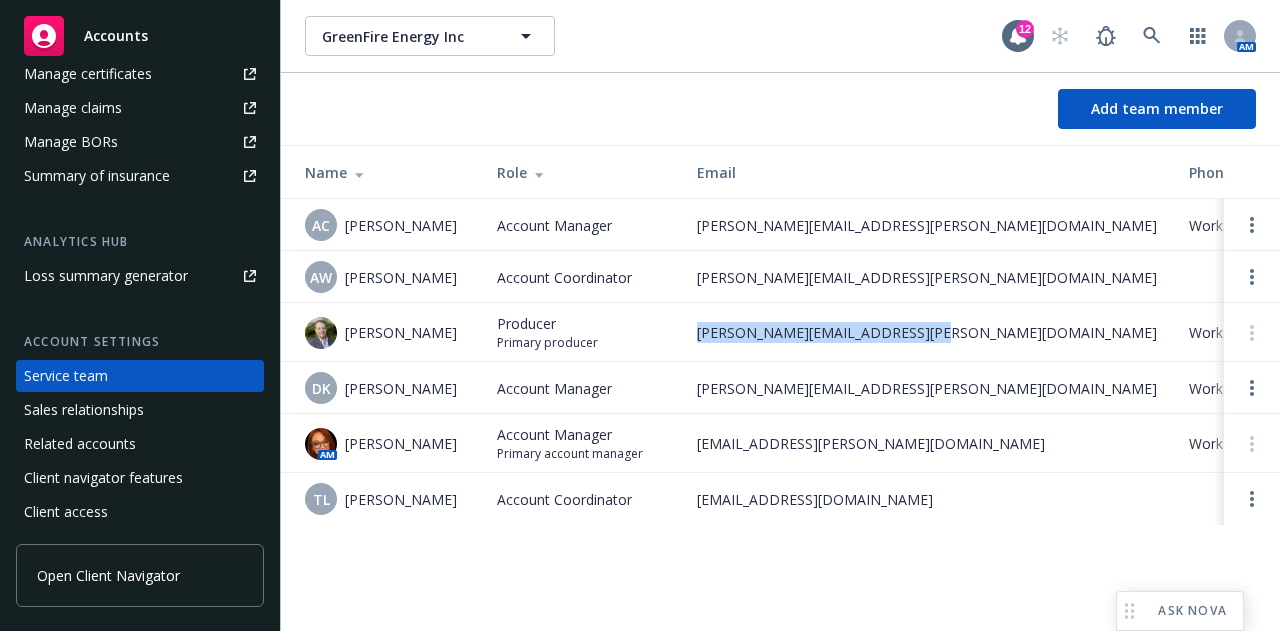 drag, startPoint x: 697, startPoint y: 347, endPoint x: 918, endPoint y: 343, distance: 221.0362 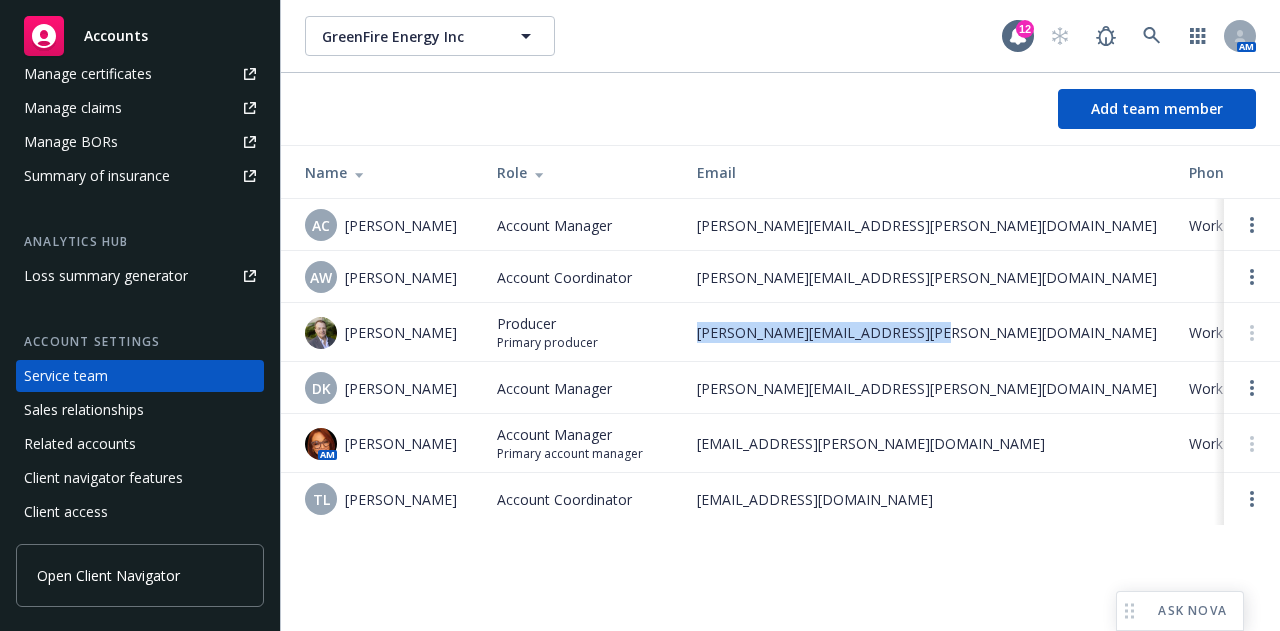 click on "[PERSON_NAME][EMAIL_ADDRESS][PERSON_NAME][DOMAIN_NAME]" at bounding box center (927, 332) 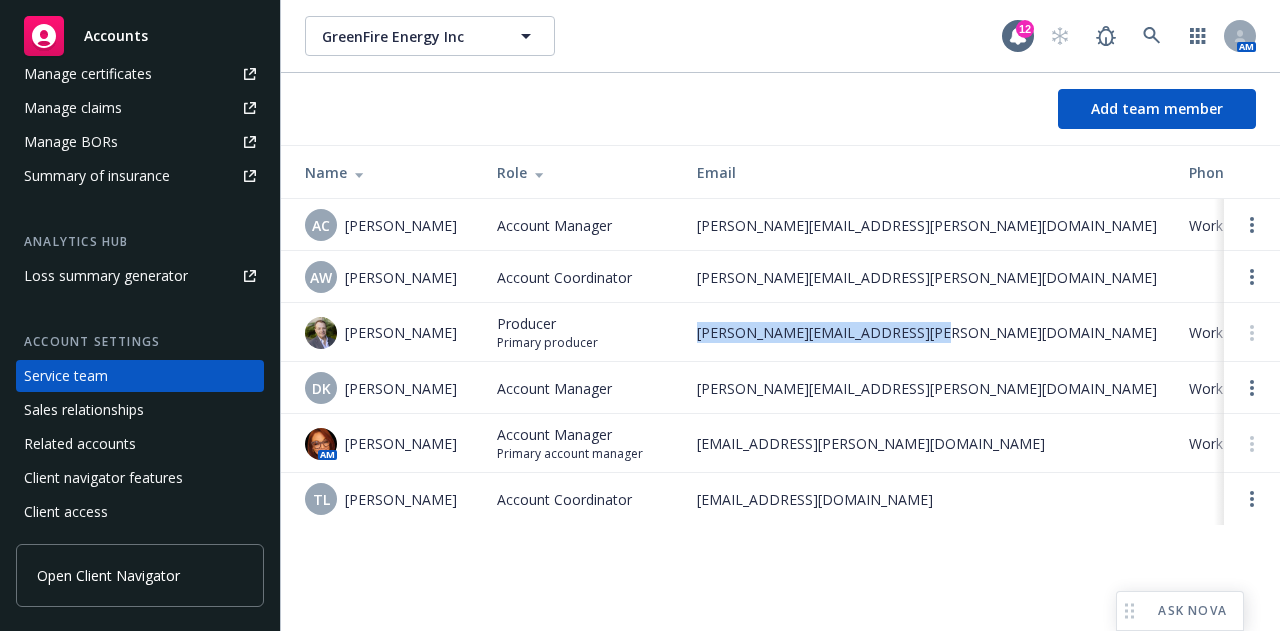 copy on "[PERSON_NAME][EMAIL_ADDRESS][PERSON_NAME][DOMAIN_NAME]" 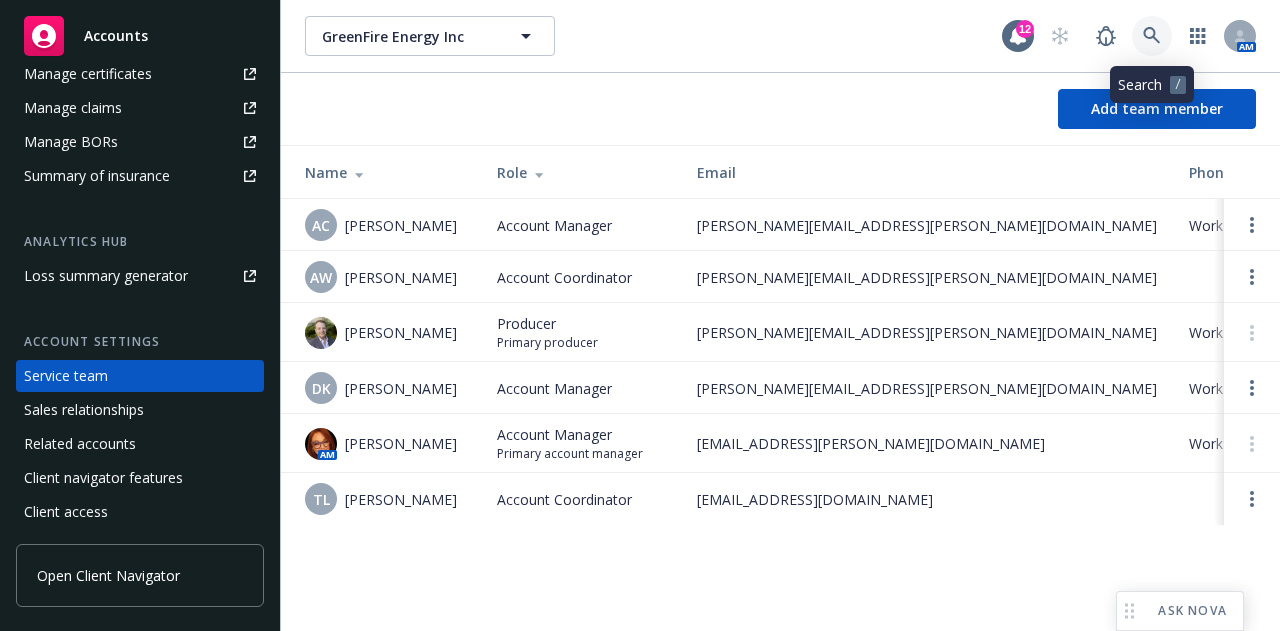 click 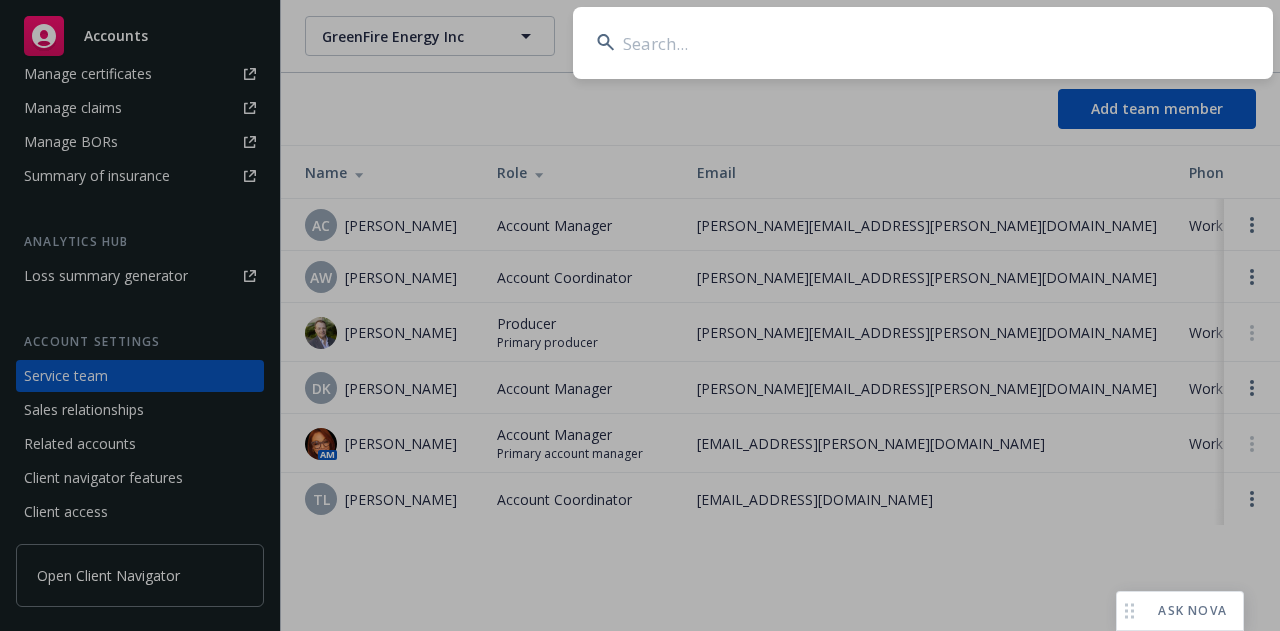 click at bounding box center (923, 43) 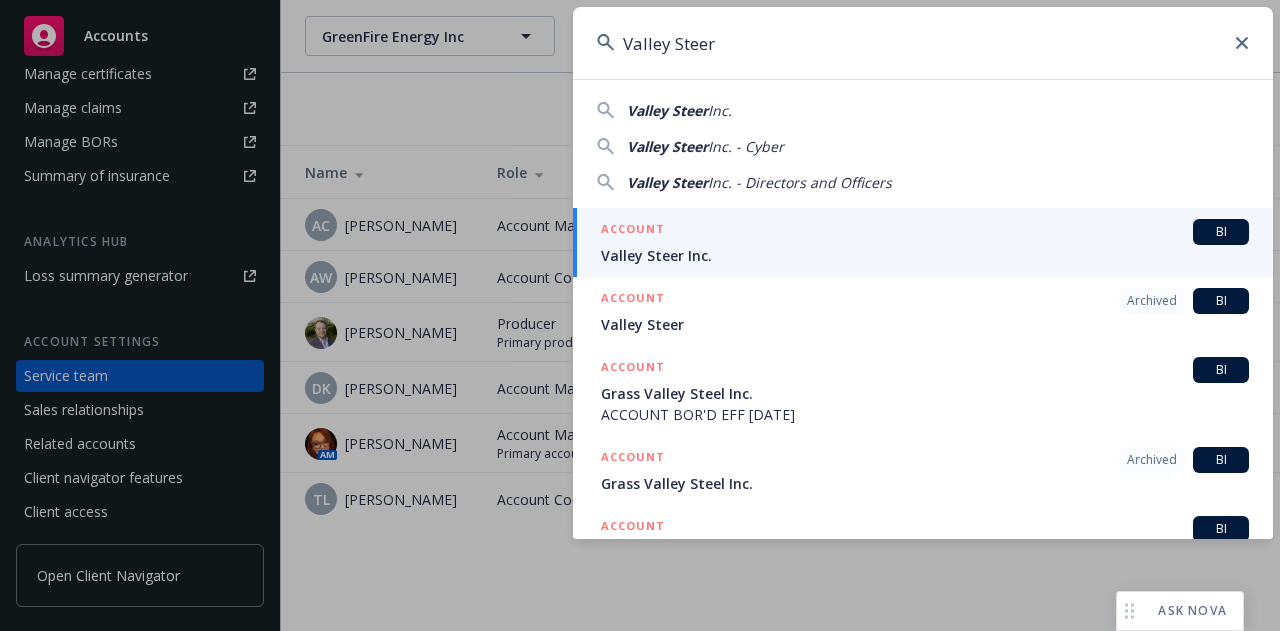 type on "Valley Steer" 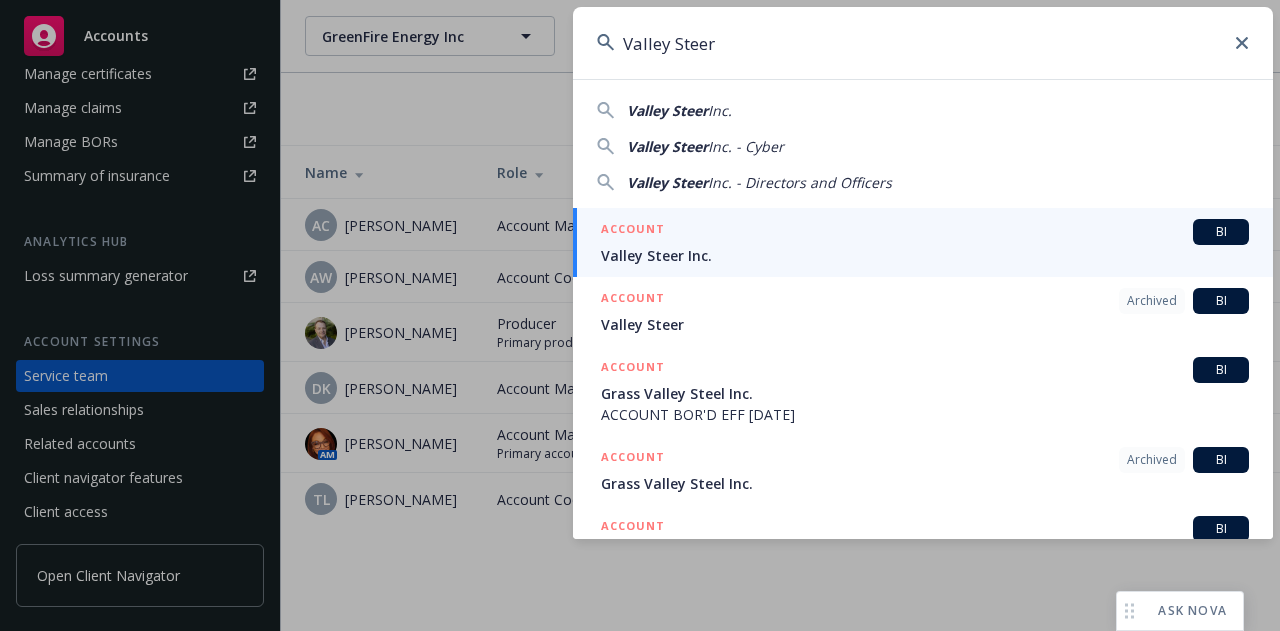 click on "ACCOUNT BI" at bounding box center [925, 232] 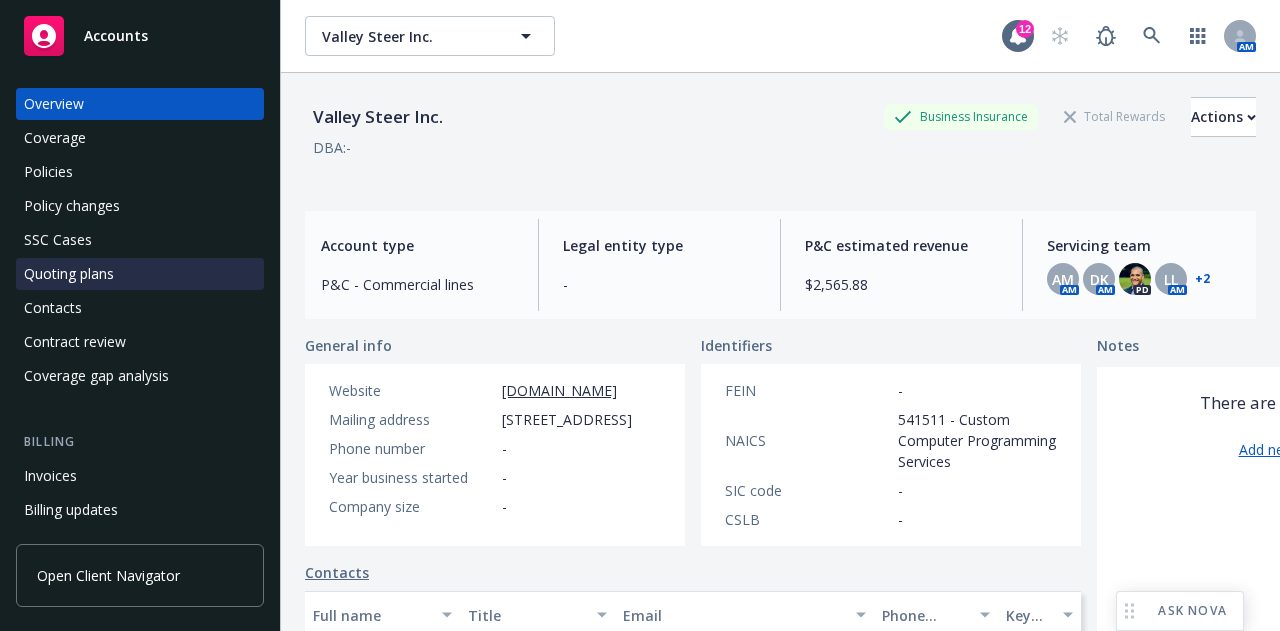 click on "Quoting plans" at bounding box center (69, 274) 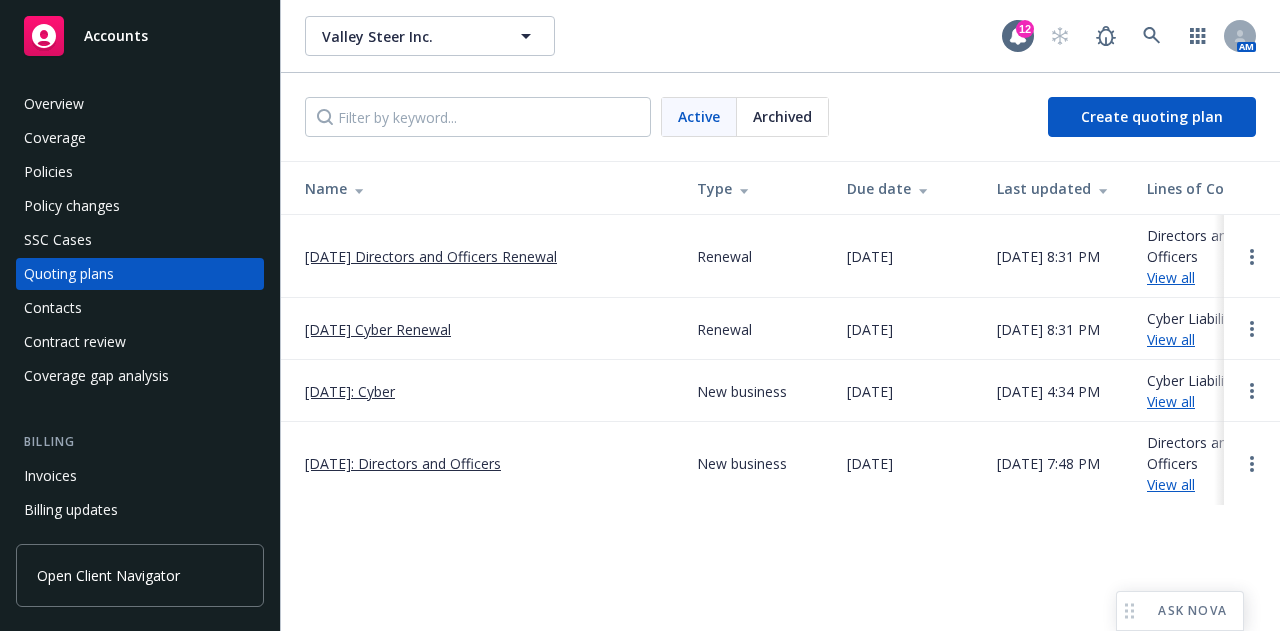 click on "Valley Steer Inc. Valley Steer Inc. 12 AM Active Archived Create quoting plan Name Type Due date Last updated Lines of Coverage [DATE] Directors and Officers Renewal Renewal [DATE] [DATE] 8:31 PM Directors and Officers View all [DATE] Cyber Renewal Renewal [DATE] [DATE] 8:31 PM Cyber Liability View all [DATE]: Cyber New business [DATE] [DATE] 4:34 PM Cyber Liability View all [DATE]: Directors and Officers New business [DATE] [DATE] 7:48 PM Directors and Officers View all" at bounding box center [780, 315] 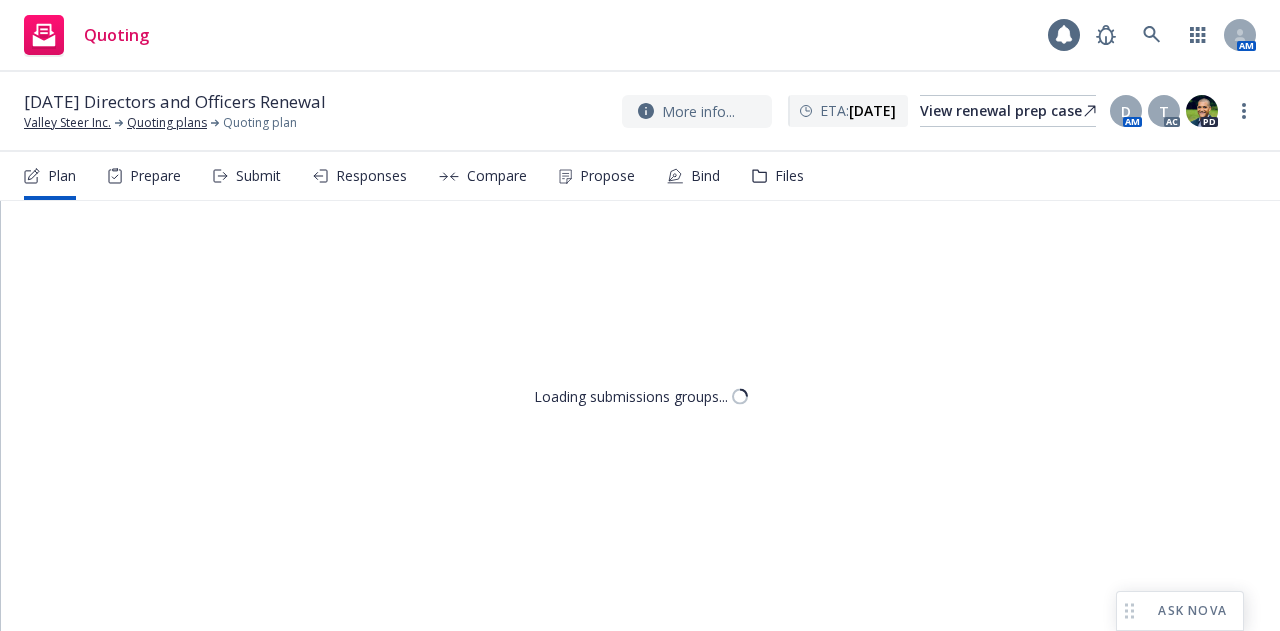 scroll, scrollTop: 0, scrollLeft: 0, axis: both 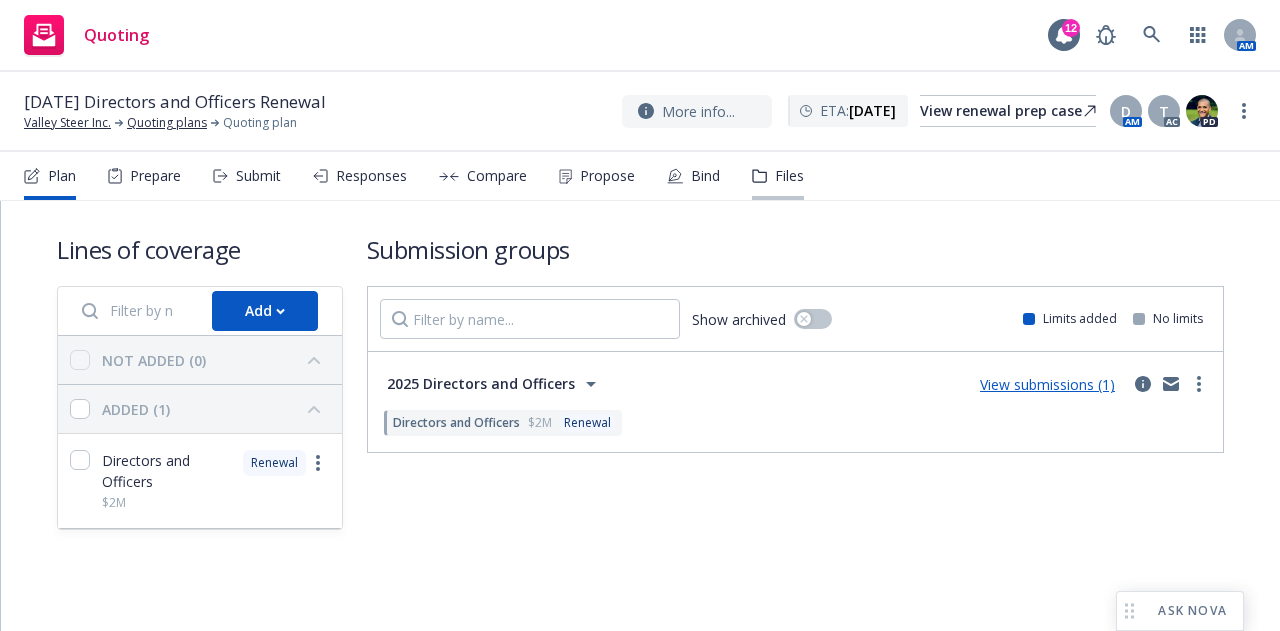 click on "Files" at bounding box center (778, 176) 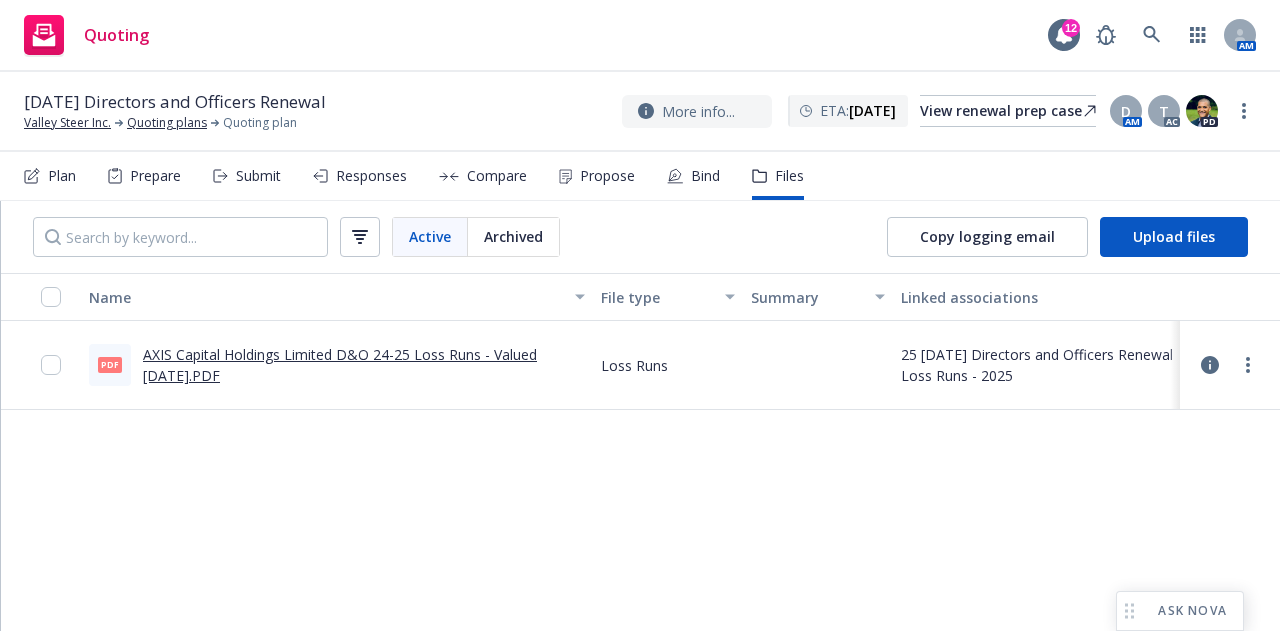 click on "Quoting 12 AM" at bounding box center (640, 36) 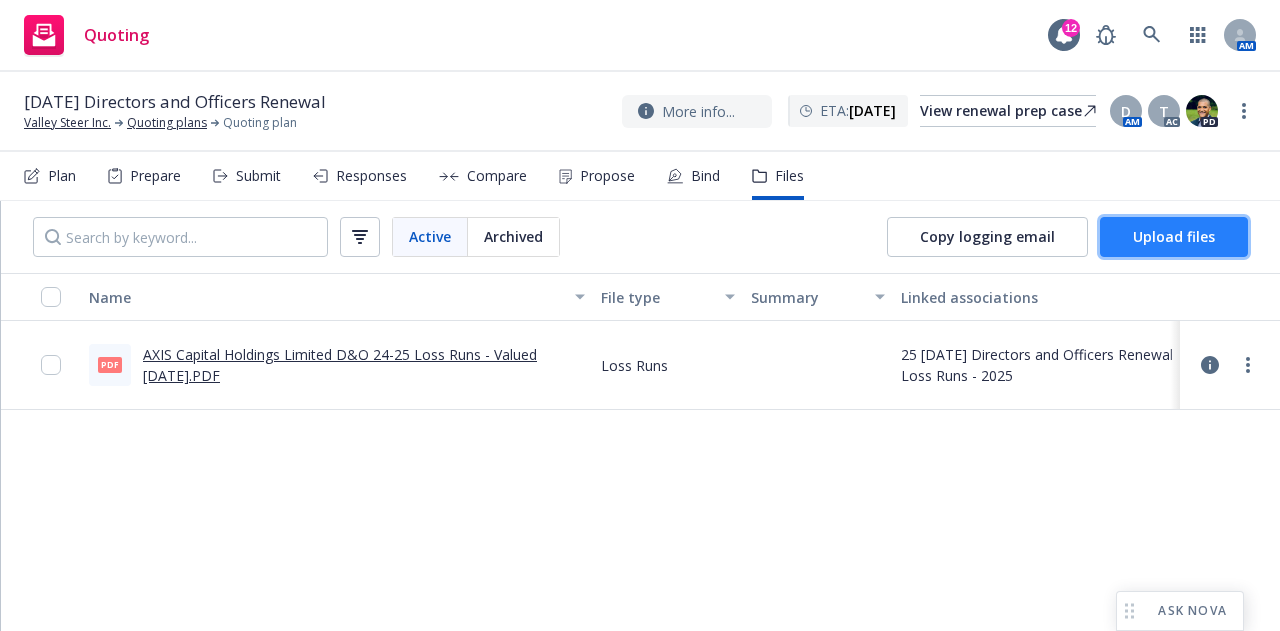 click on "Upload files" at bounding box center [1174, 236] 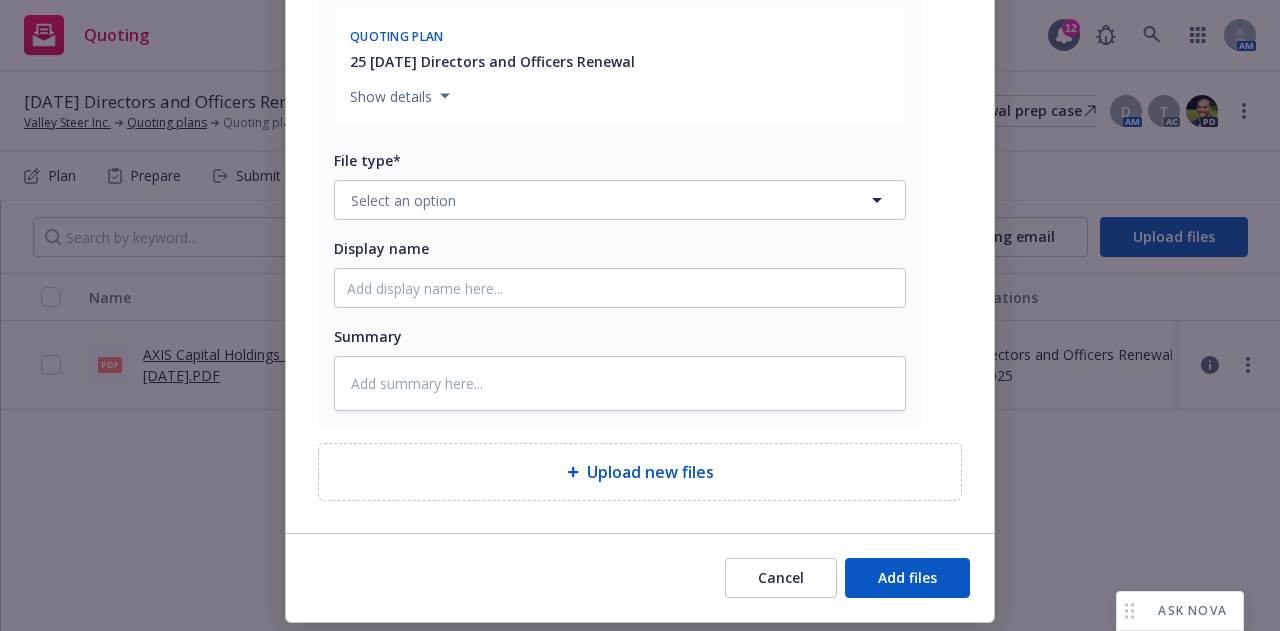 scroll, scrollTop: 400, scrollLeft: 0, axis: vertical 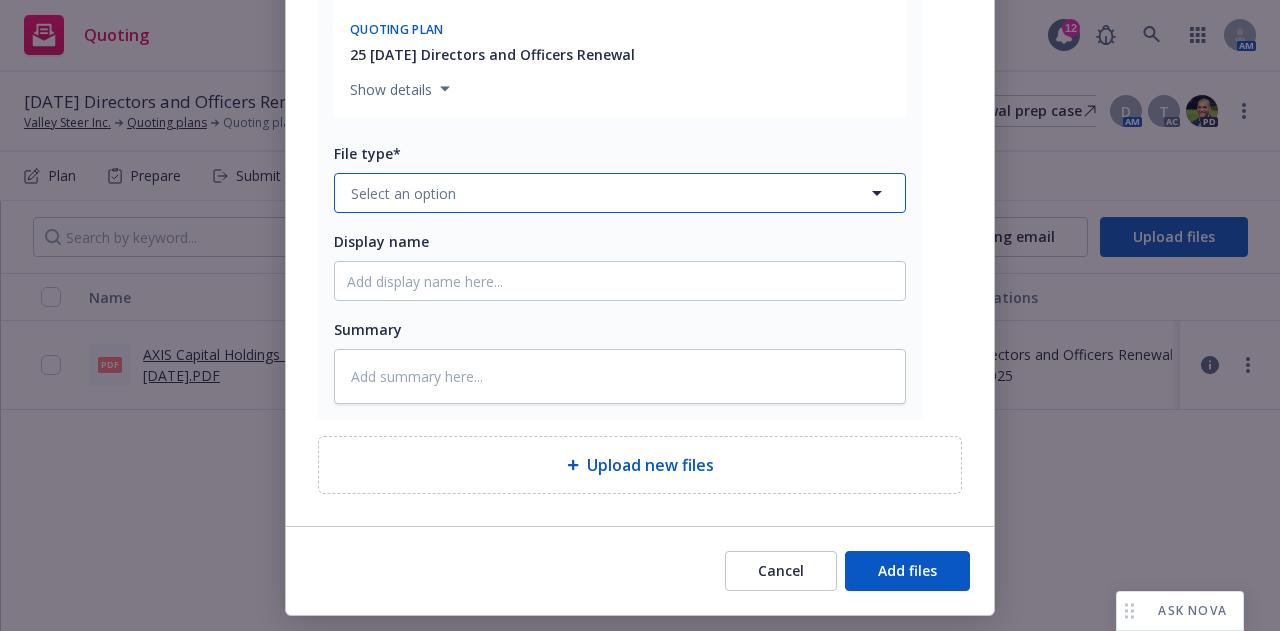 click on "Select an option" at bounding box center (403, 193) 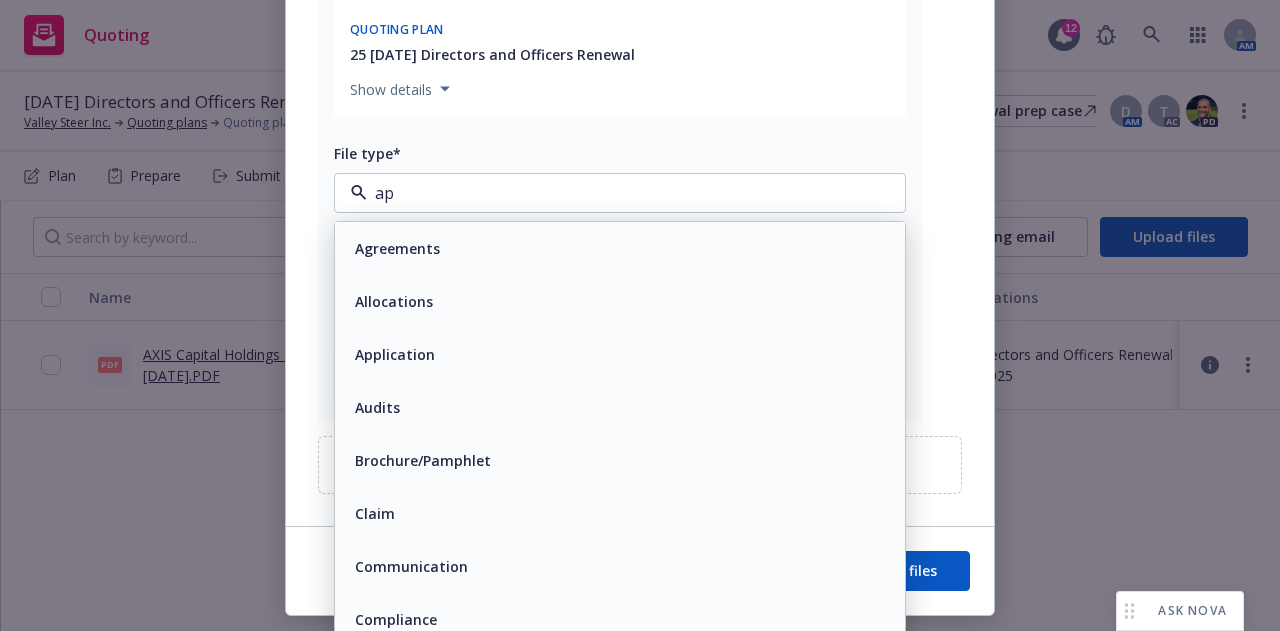 type on "app" 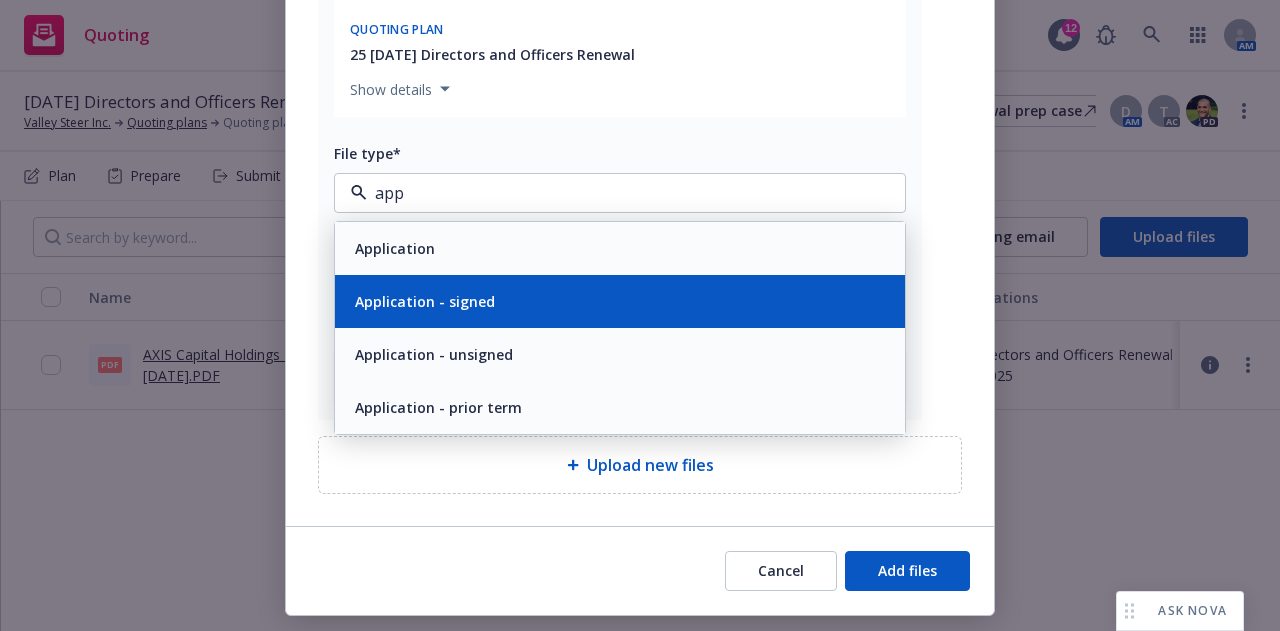click on "Application - signed" at bounding box center [423, 301] 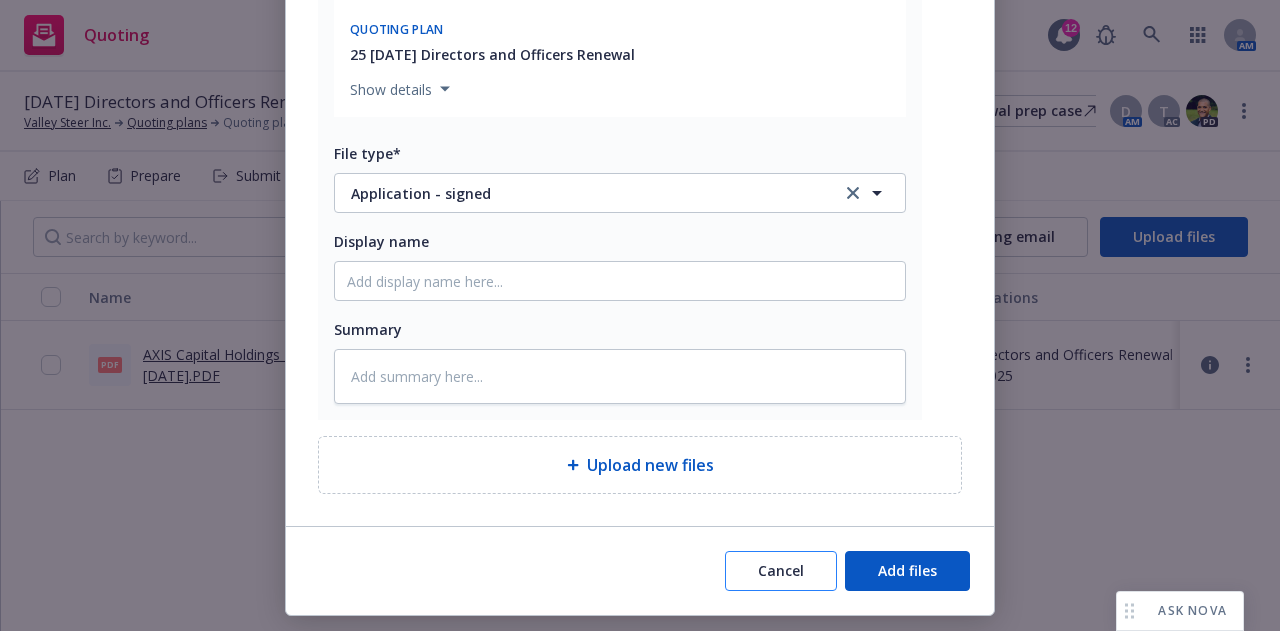 type on "x" 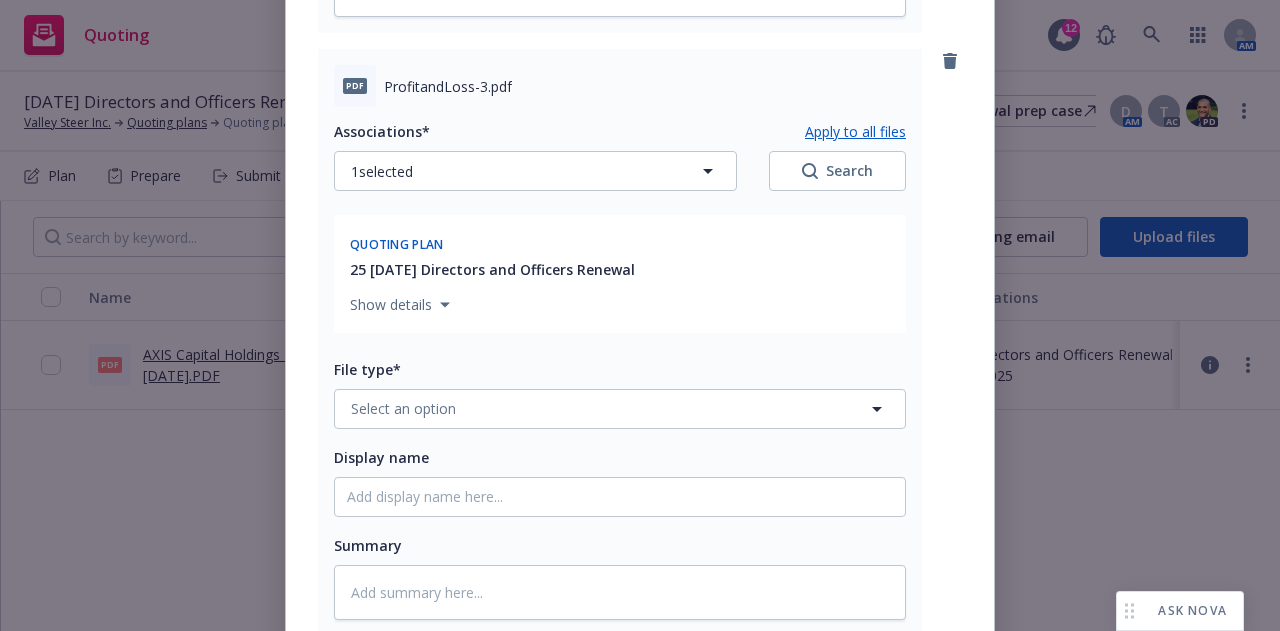 scroll, scrollTop: 800, scrollLeft: 0, axis: vertical 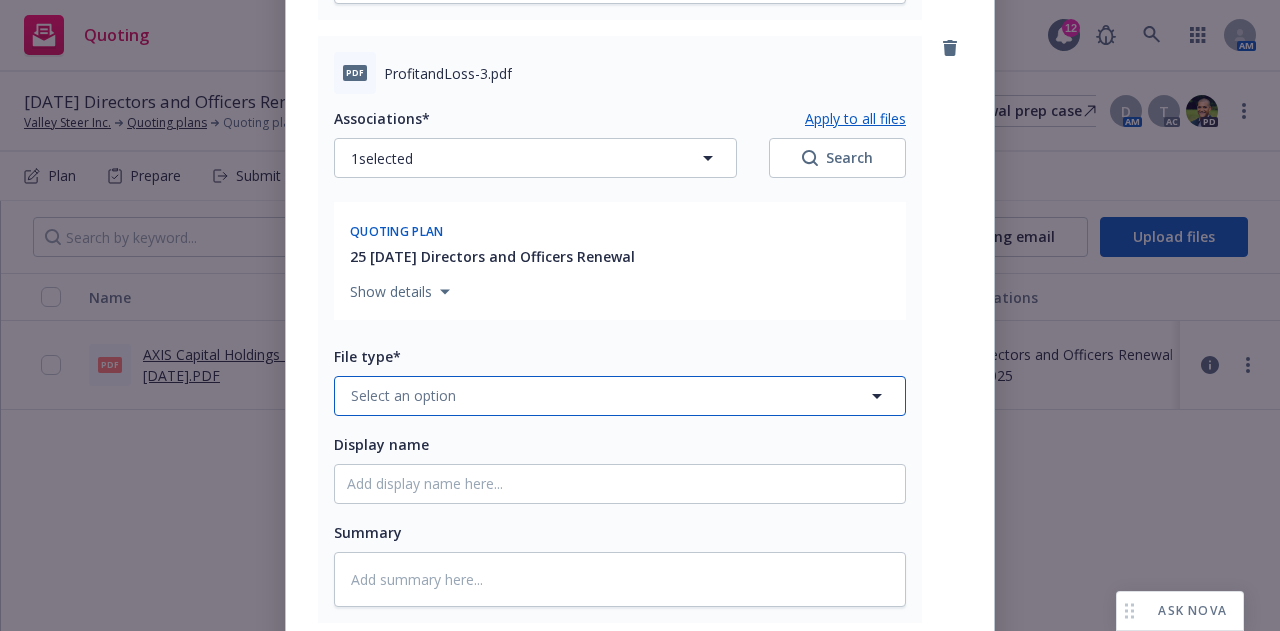 click on "Select an option" at bounding box center [403, 395] 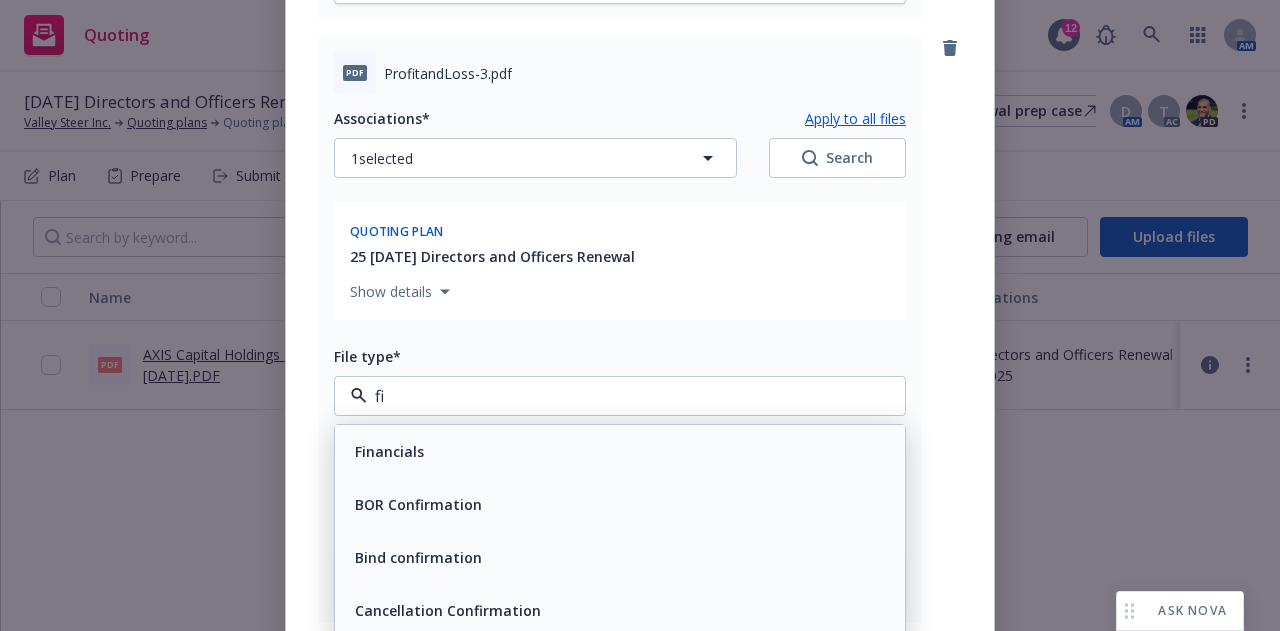 type on "fin" 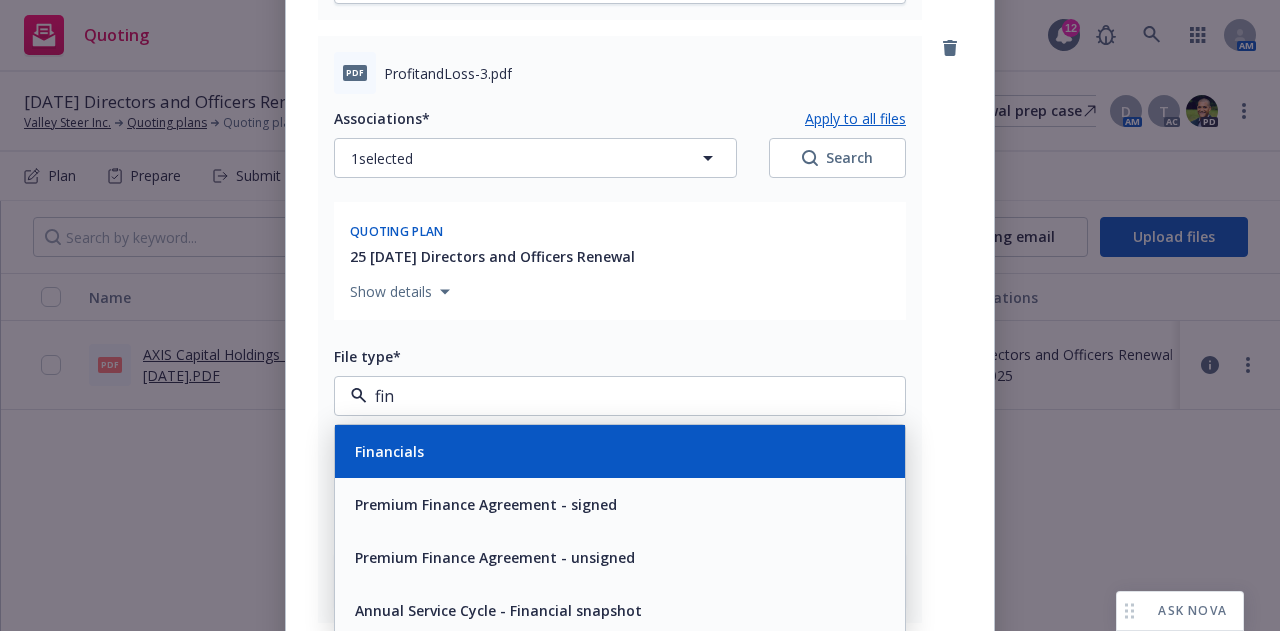 click on "Financials" at bounding box center (620, 451) 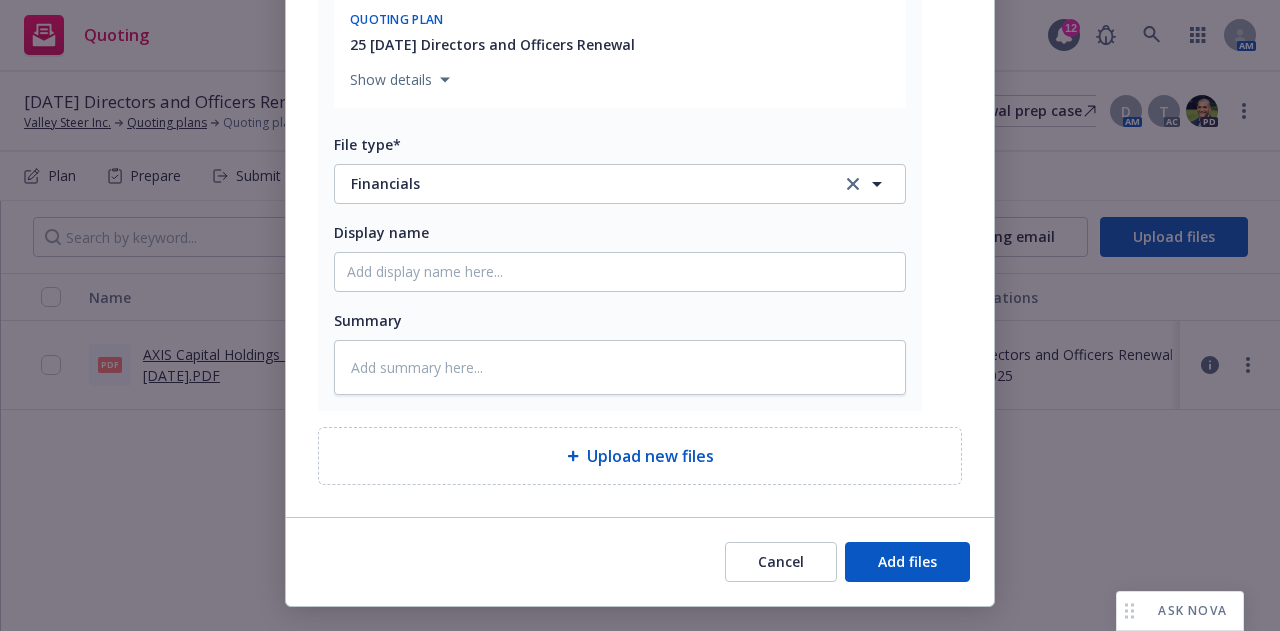 scroll, scrollTop: 1051, scrollLeft: 0, axis: vertical 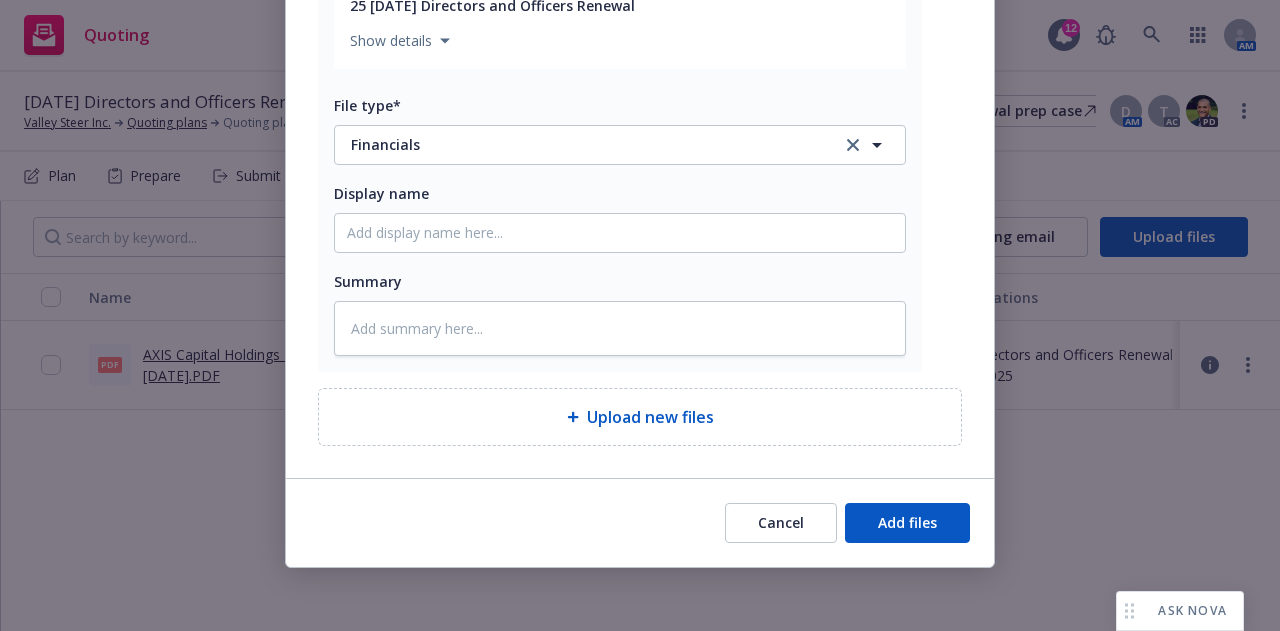 type on "x" 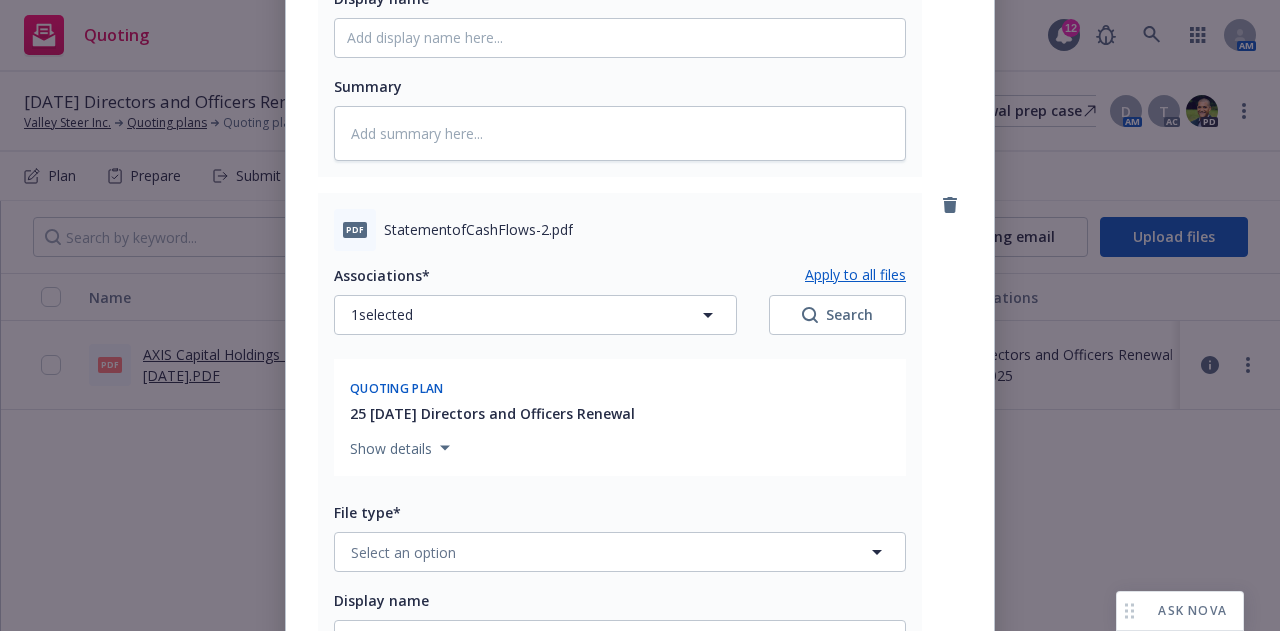 scroll, scrollTop: 1351, scrollLeft: 0, axis: vertical 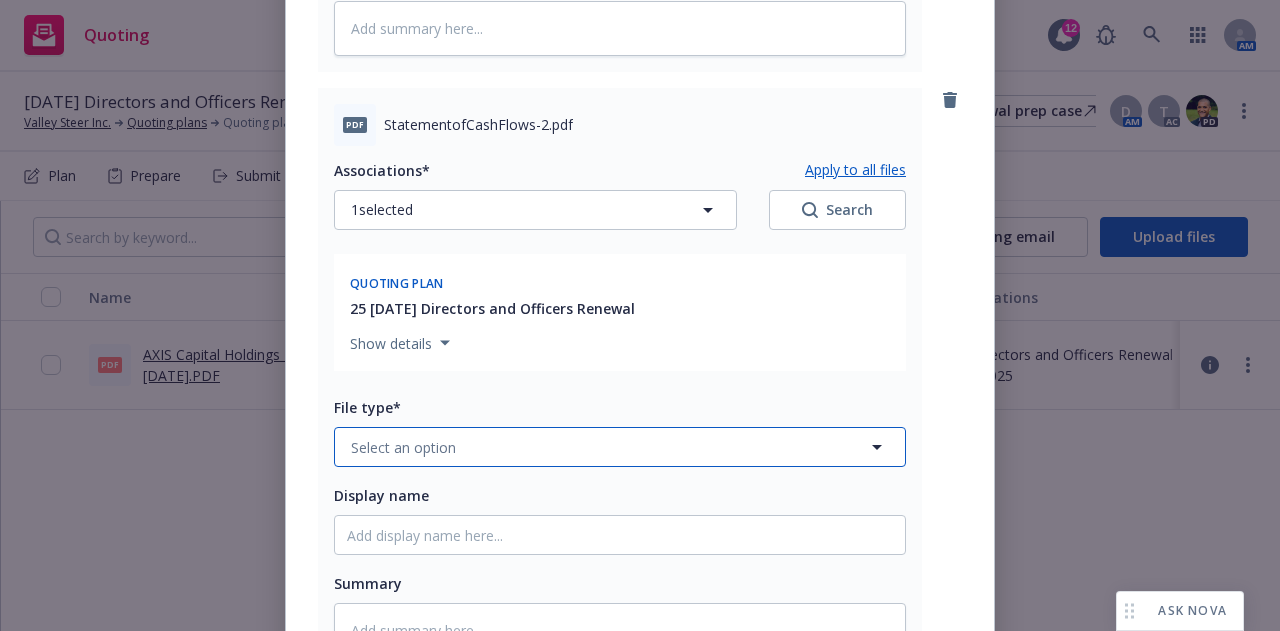 click on "Select an option" at bounding box center (403, 447) 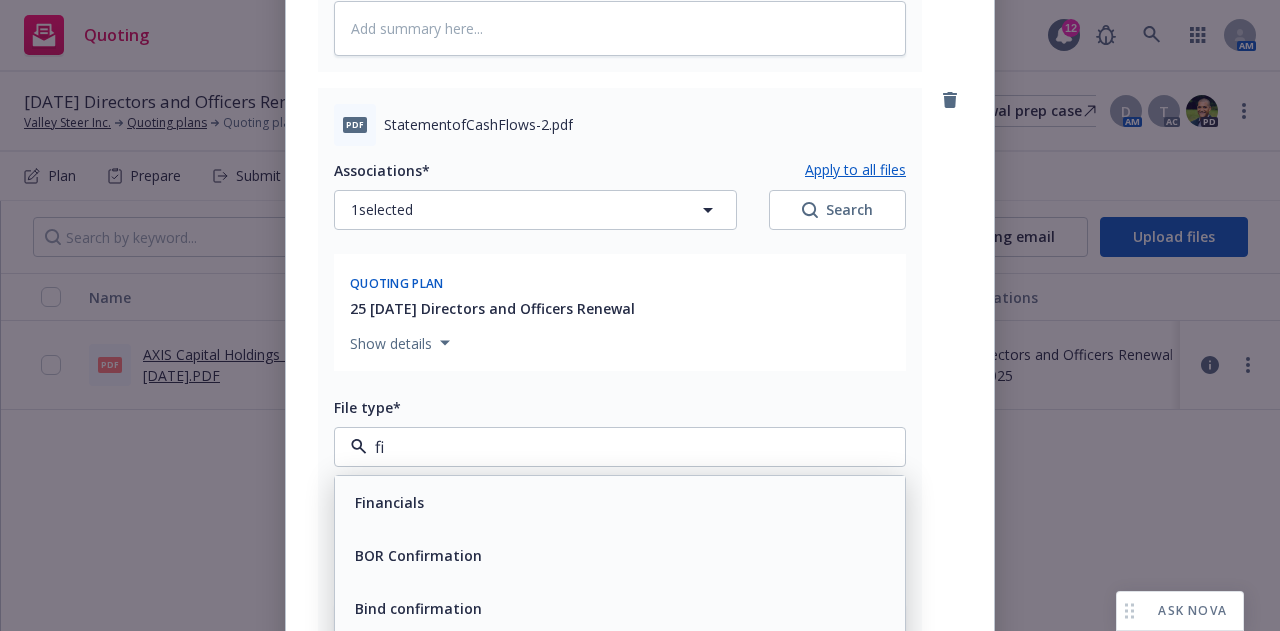type on "fin" 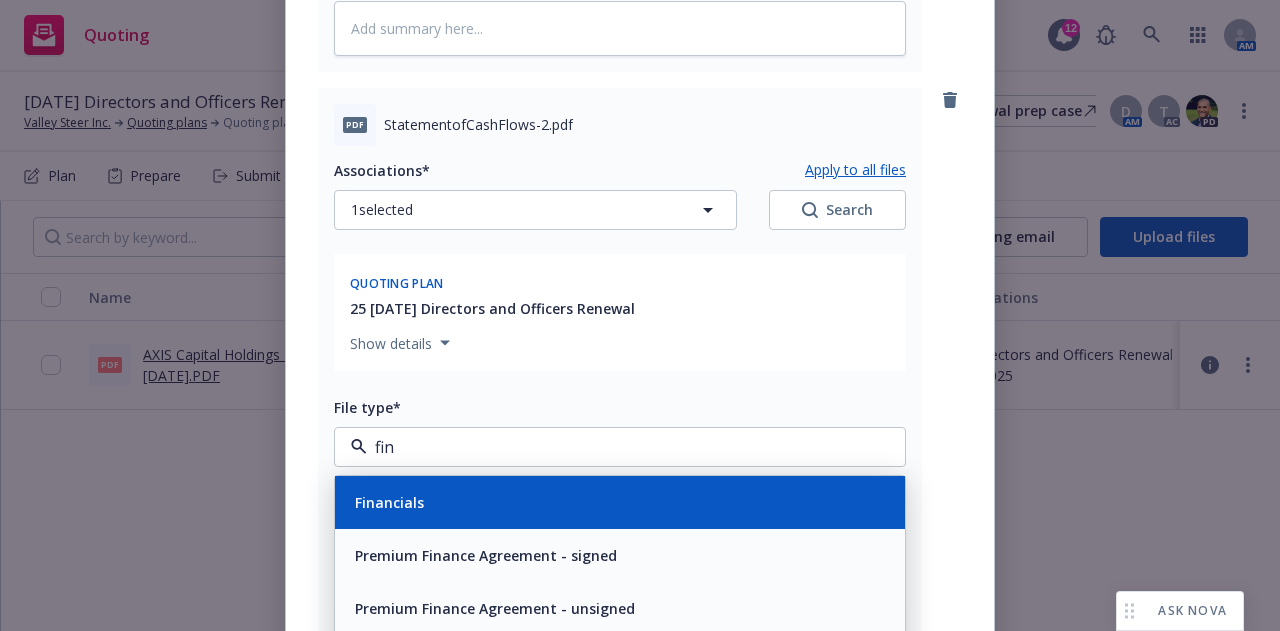 click on "Financials" at bounding box center [389, 502] 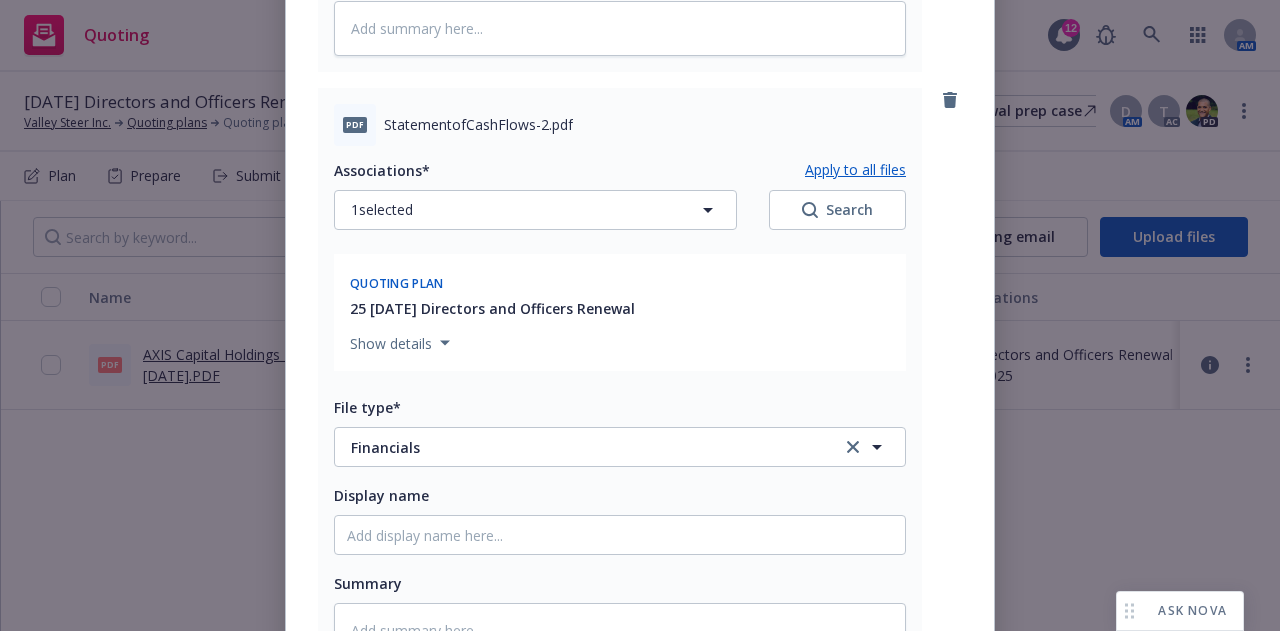 scroll, scrollTop: 1654, scrollLeft: 0, axis: vertical 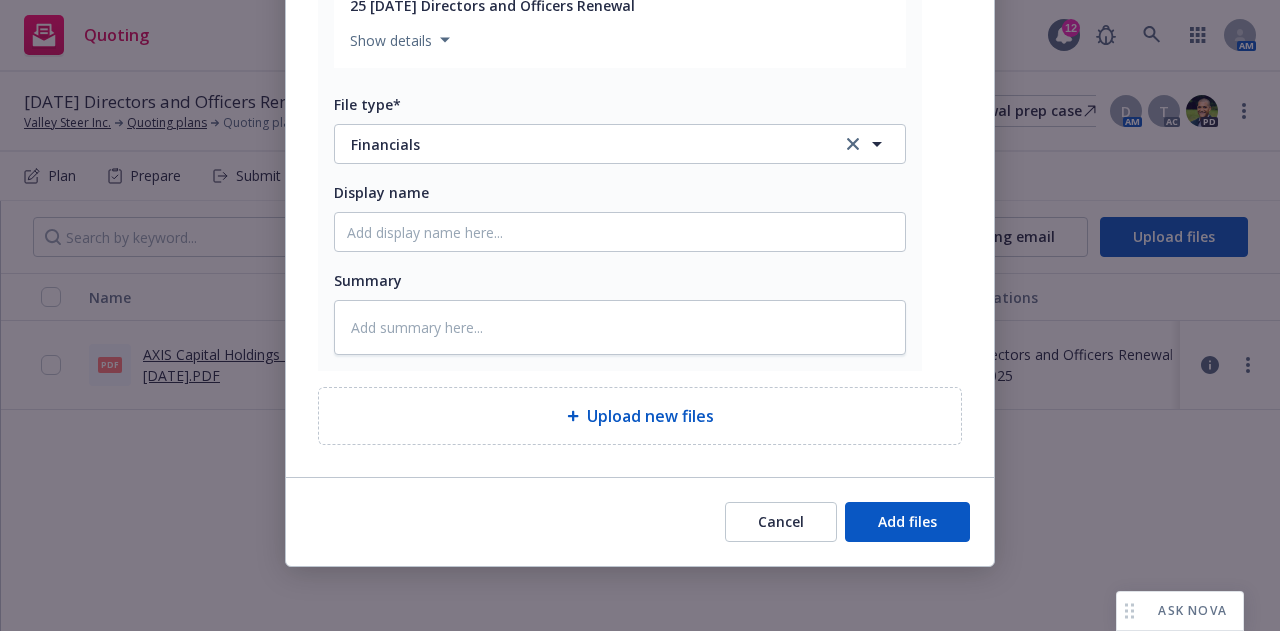 type on "x" 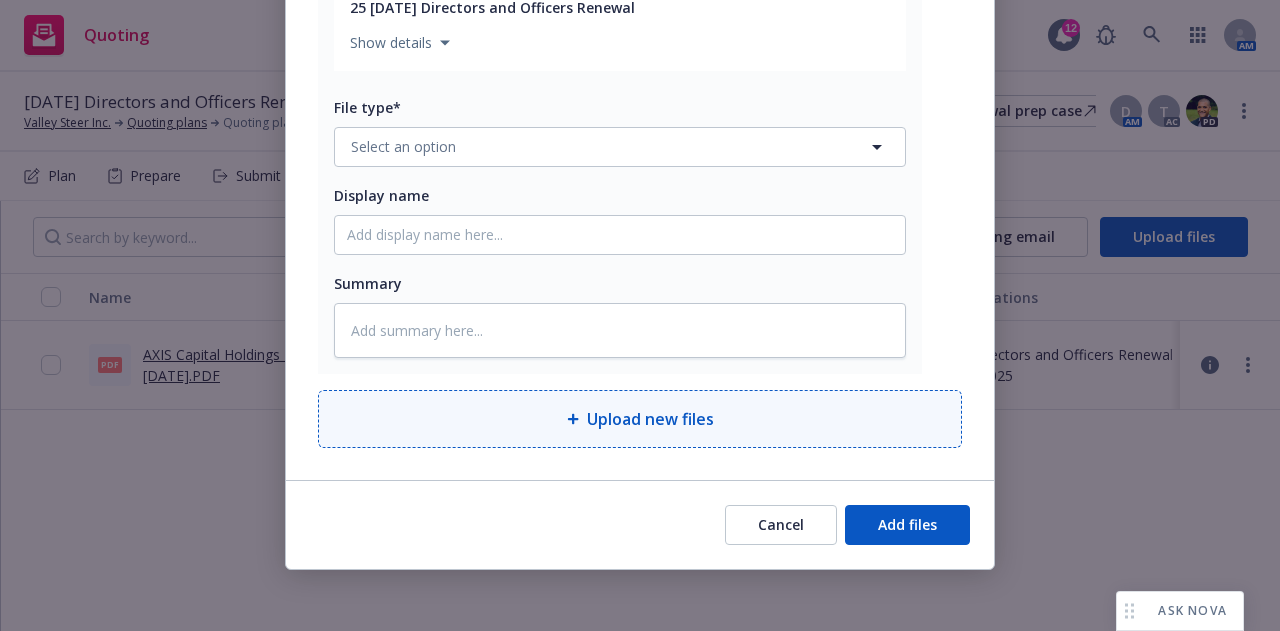 scroll, scrollTop: 2256, scrollLeft: 0, axis: vertical 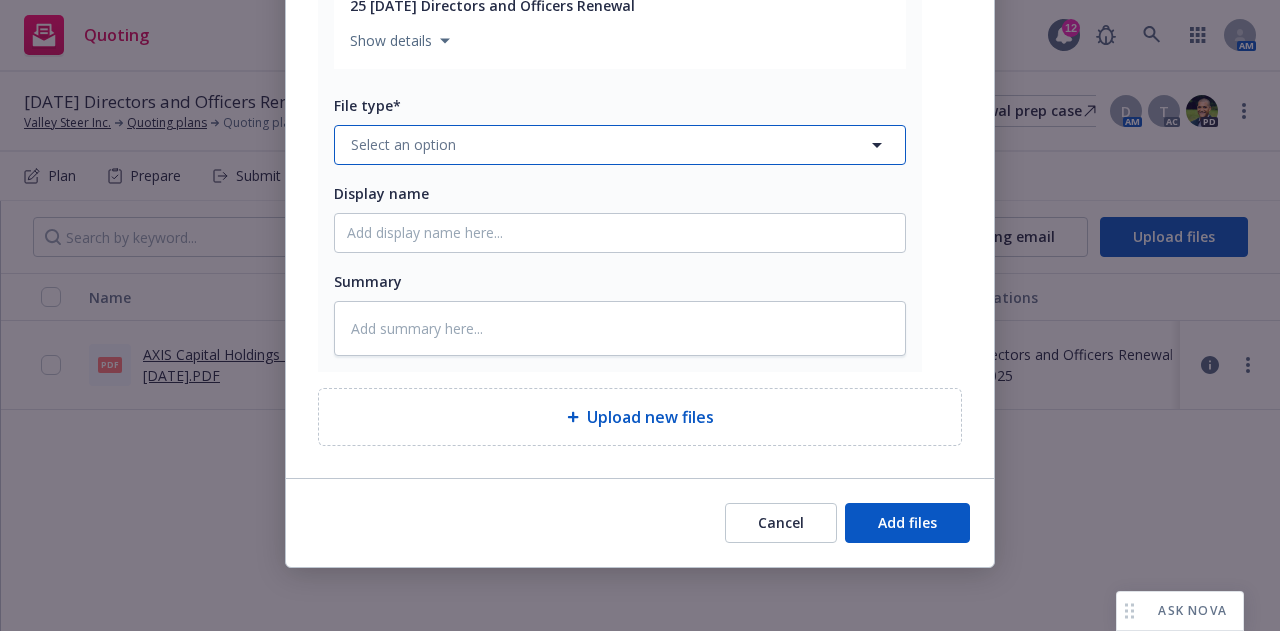 click on "Select an option" at bounding box center [620, 145] 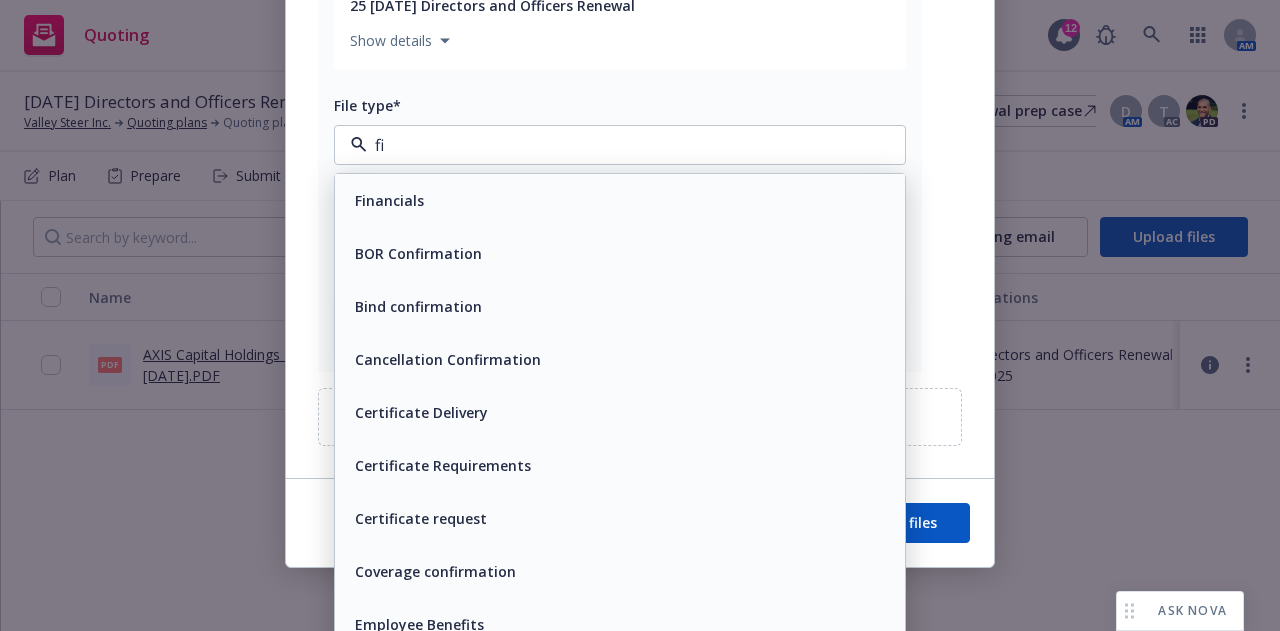 type on "fin" 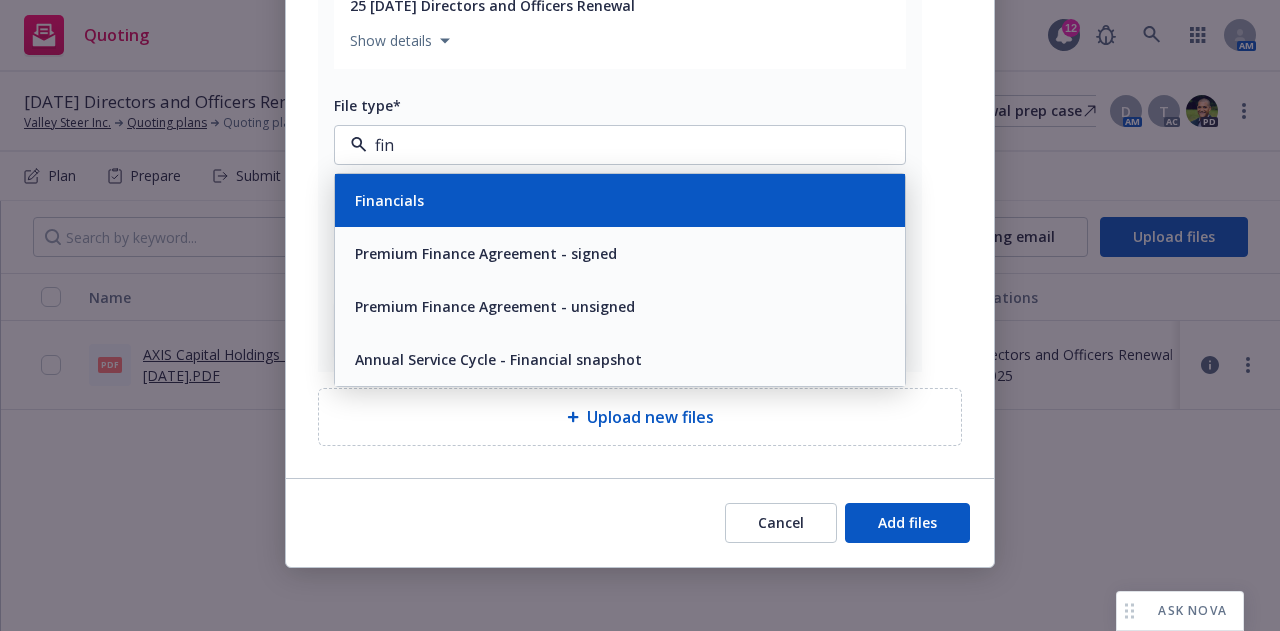 click on "Financials" at bounding box center [620, 200] 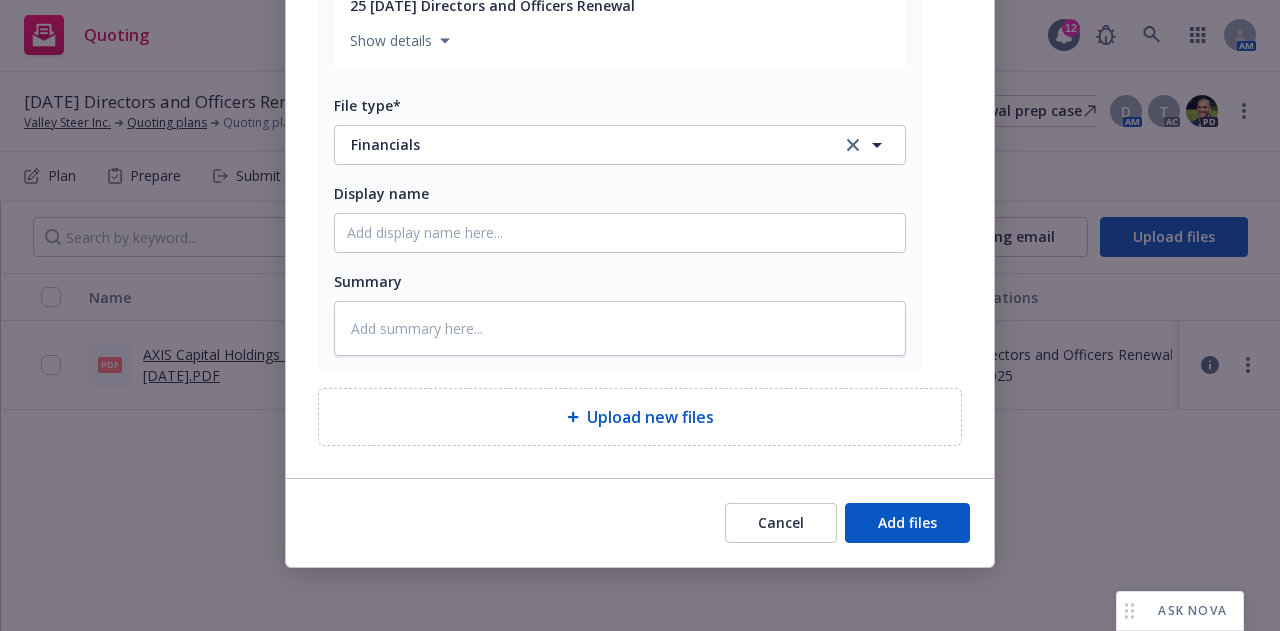 type on "x" 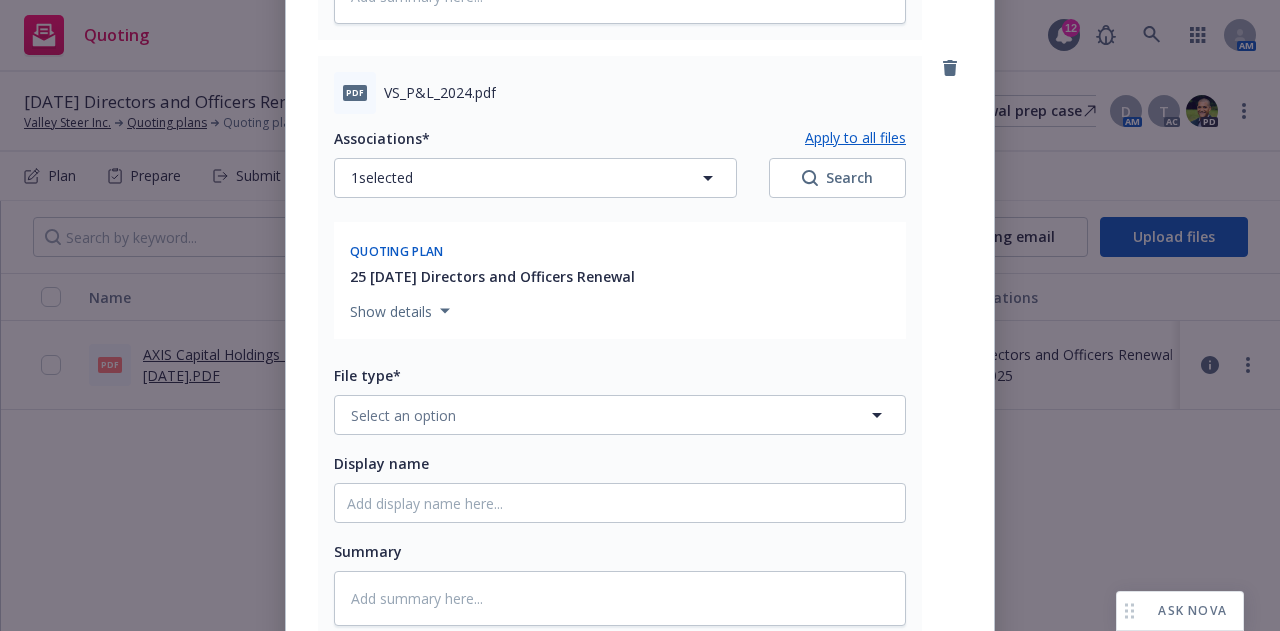 scroll, scrollTop: 2756, scrollLeft: 0, axis: vertical 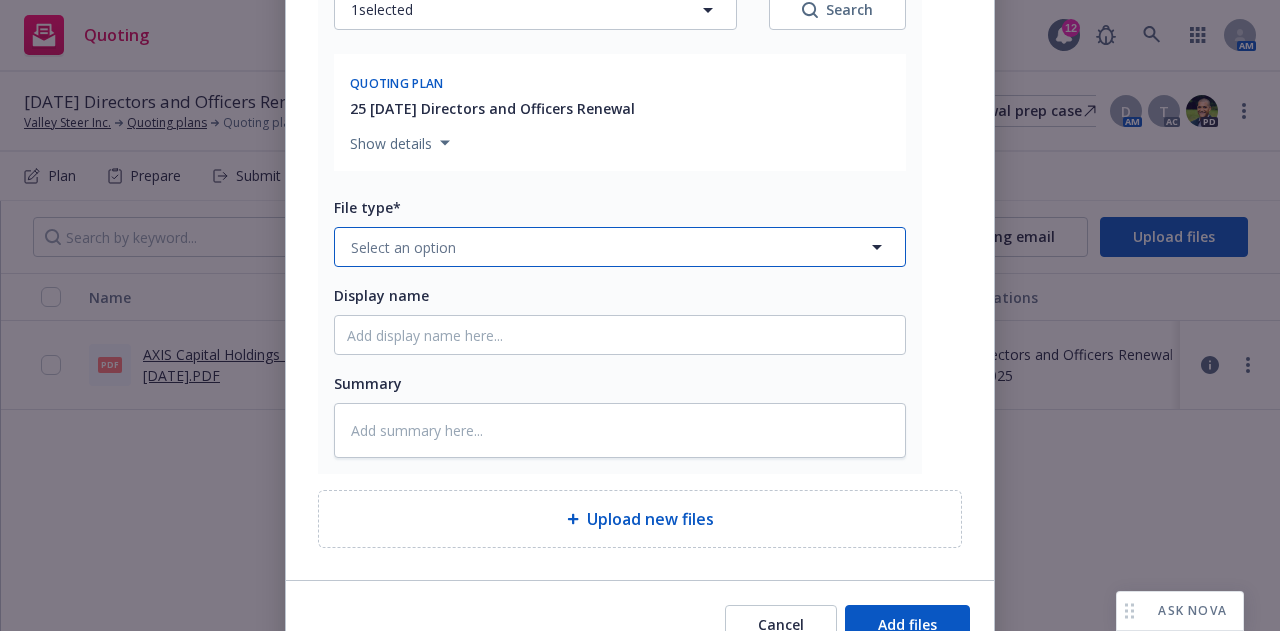 click on "Select an option" at bounding box center (620, 247) 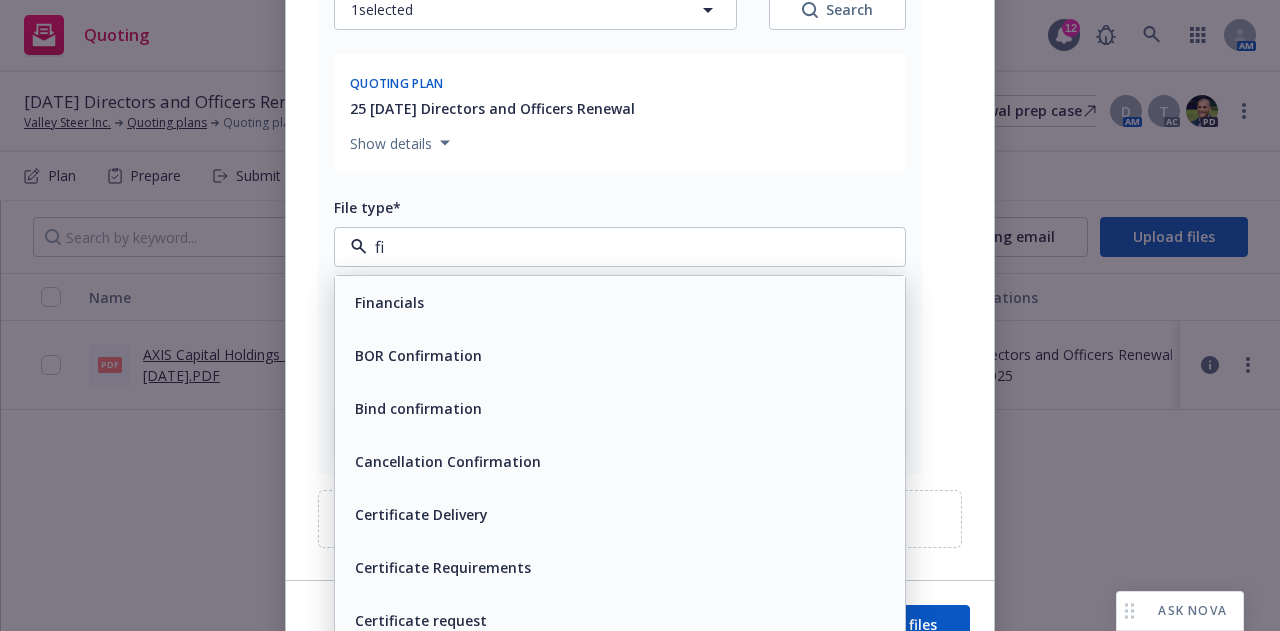 type on "fin" 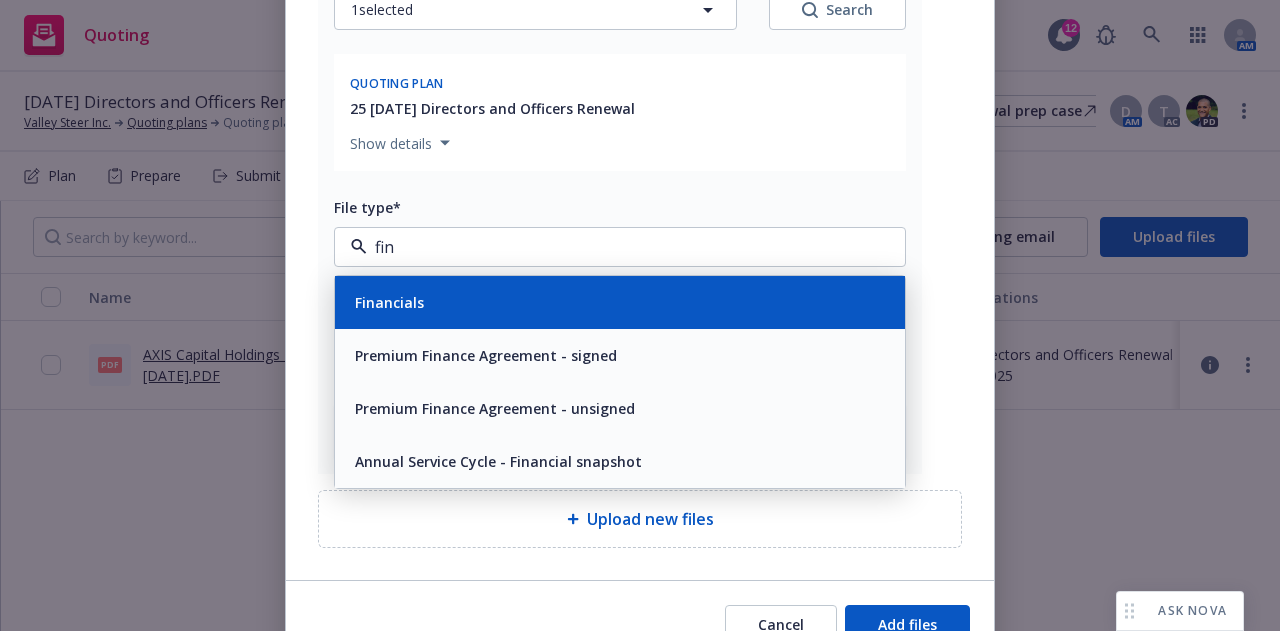 click on "Financials" at bounding box center [620, 302] 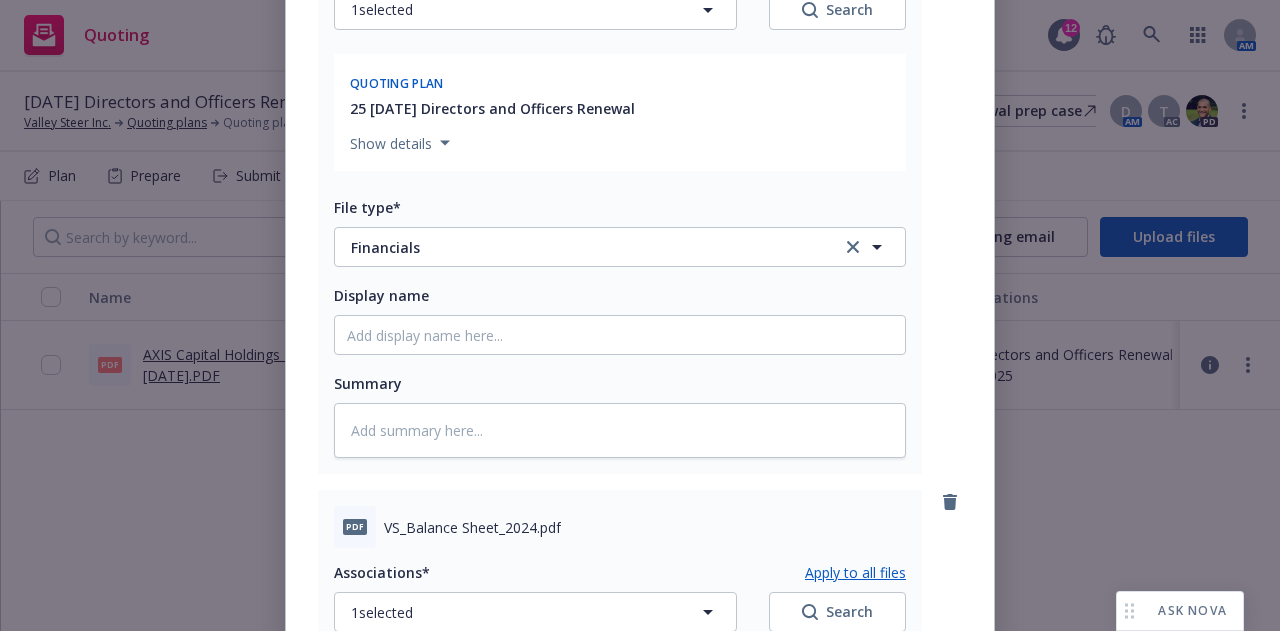 type on "x" 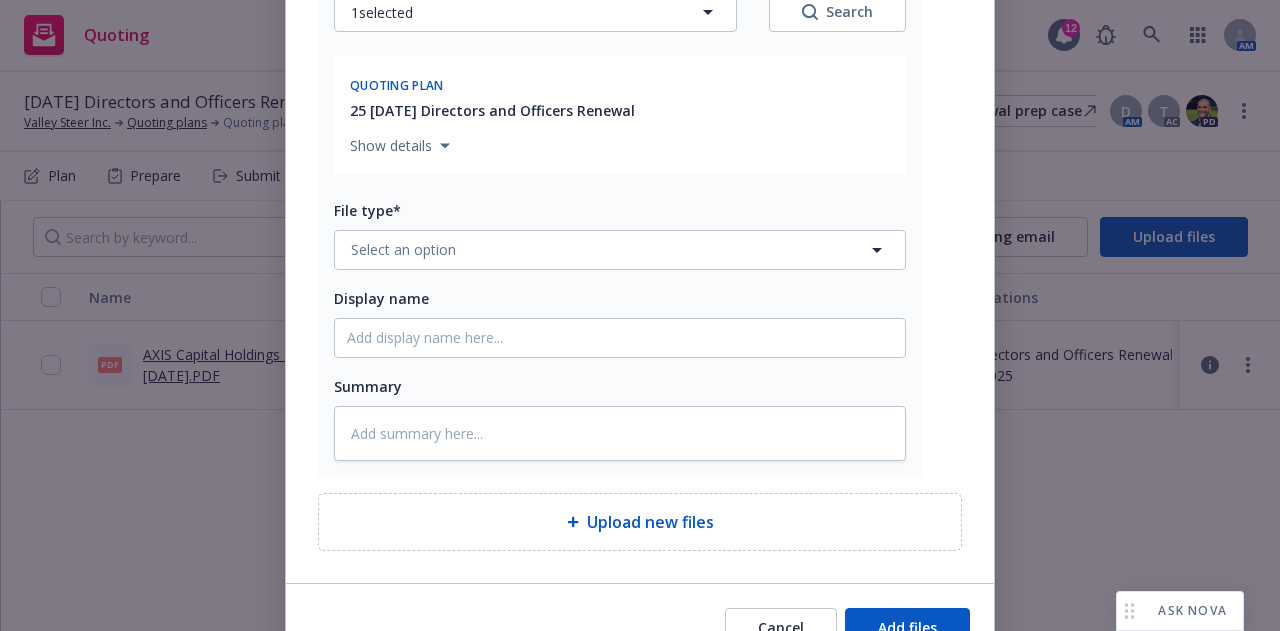 scroll, scrollTop: 3461, scrollLeft: 0, axis: vertical 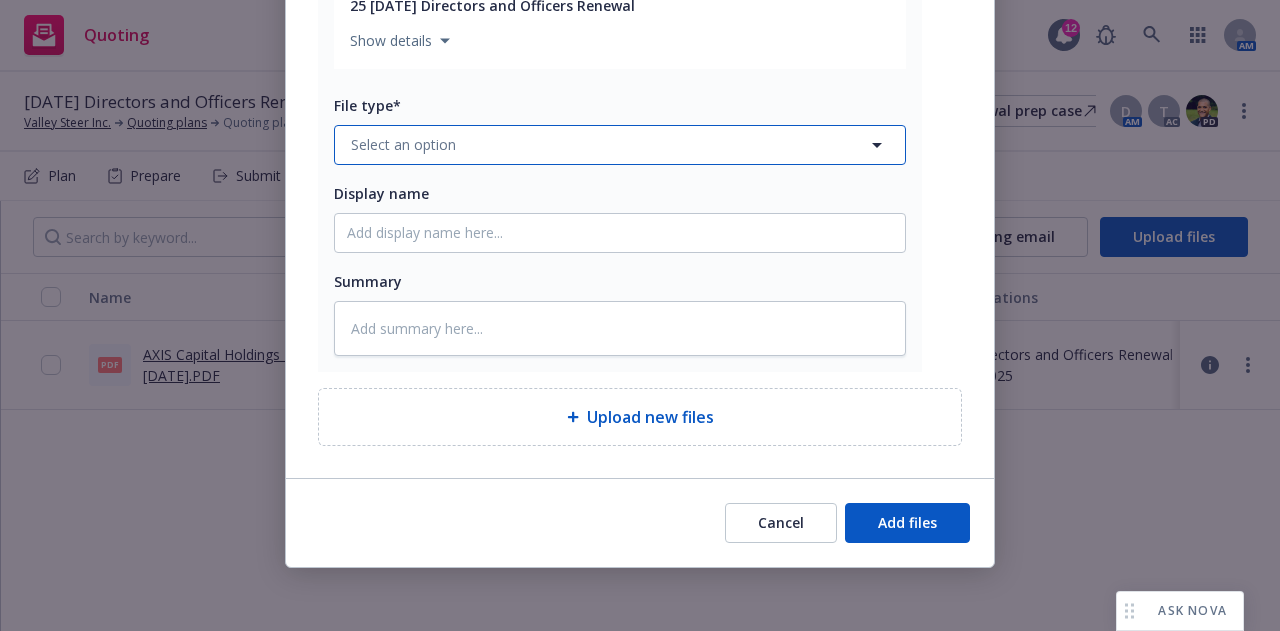 click on "Select an option" at bounding box center (620, 145) 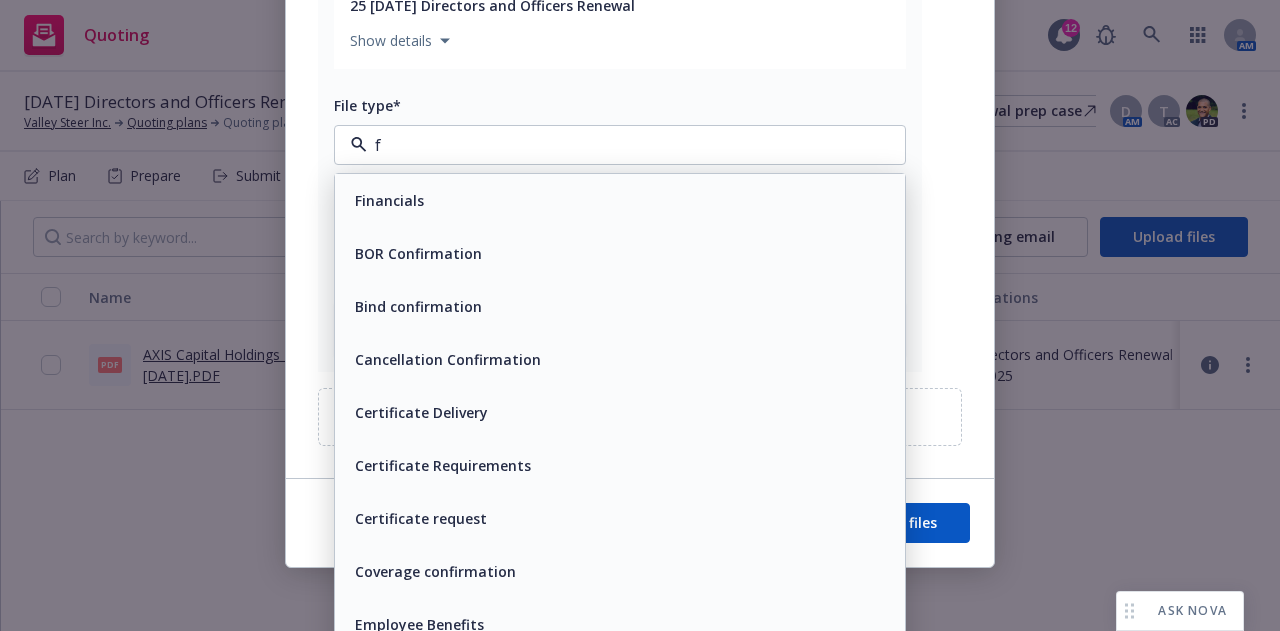 type on "fi" 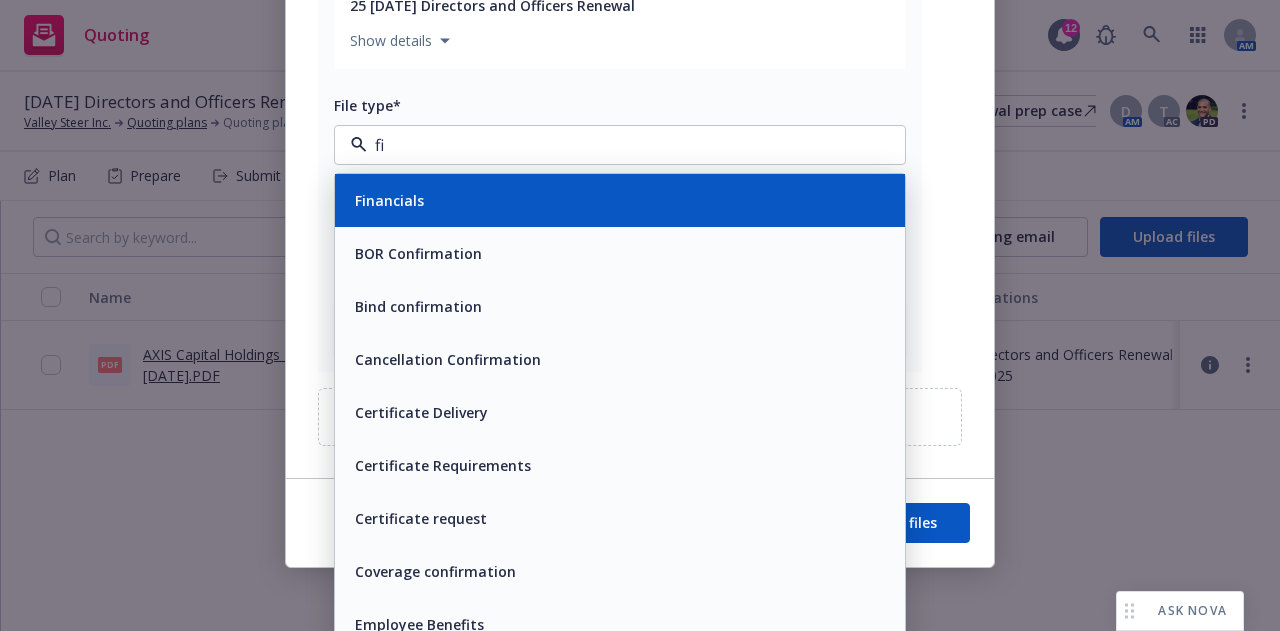click on "Financials" at bounding box center (620, 200) 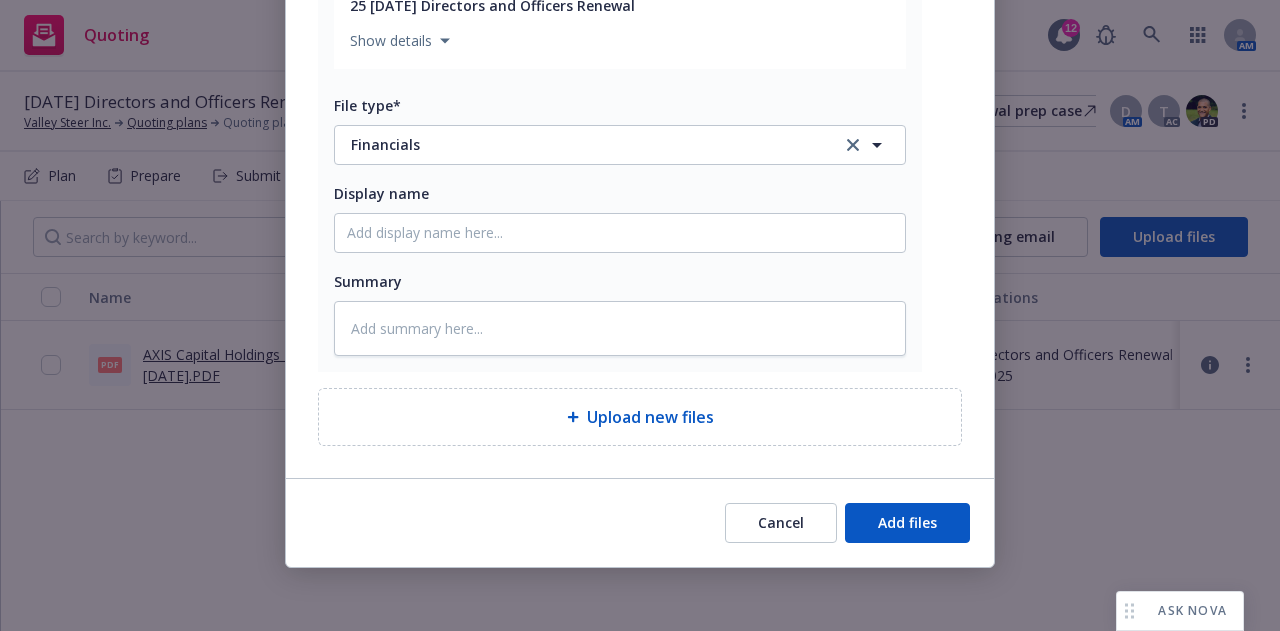 type on "x" 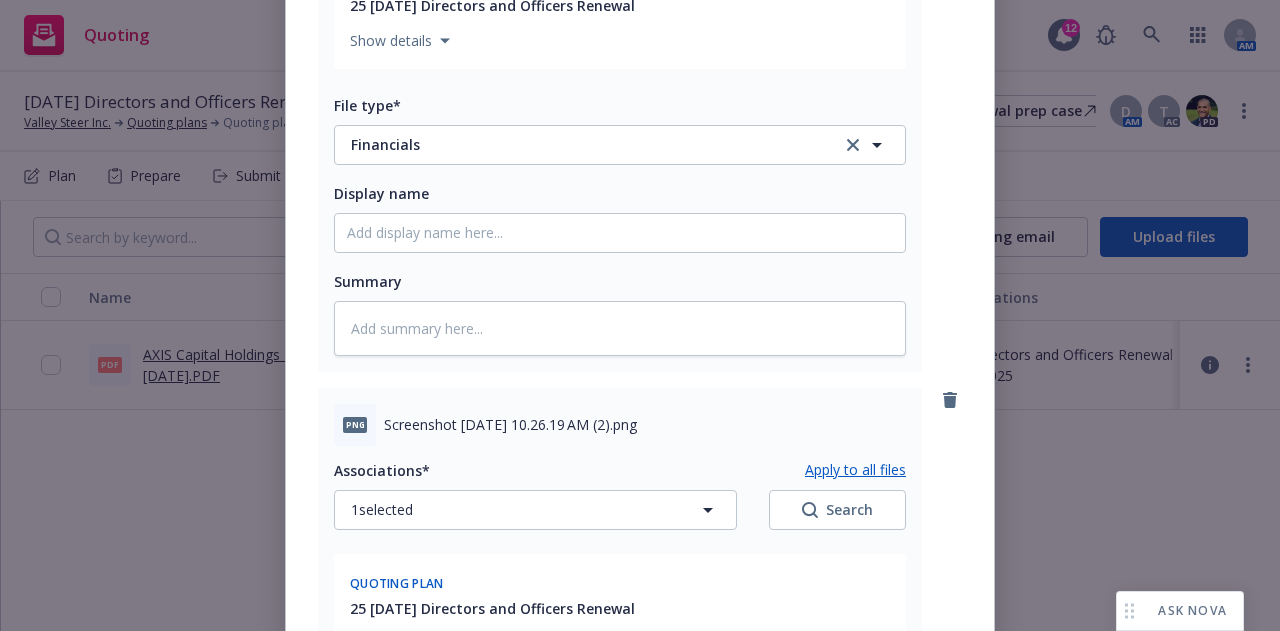 scroll, scrollTop: 3961, scrollLeft: 0, axis: vertical 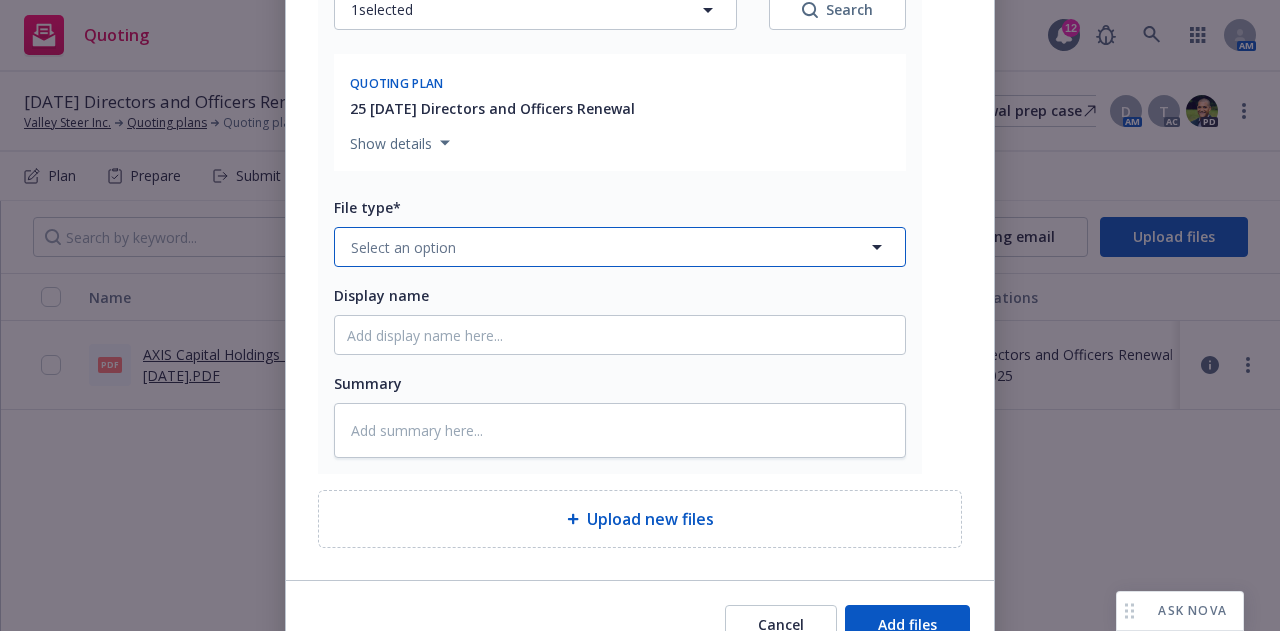 click on "Select an option" at bounding box center [620, 247] 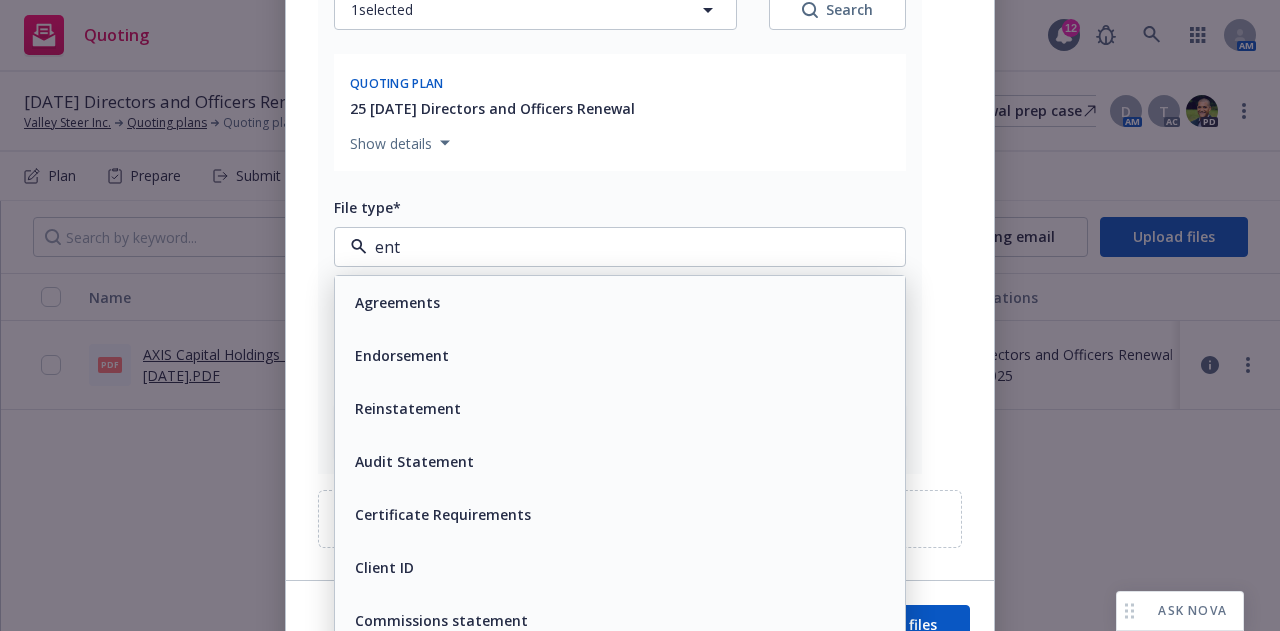 type on "enti" 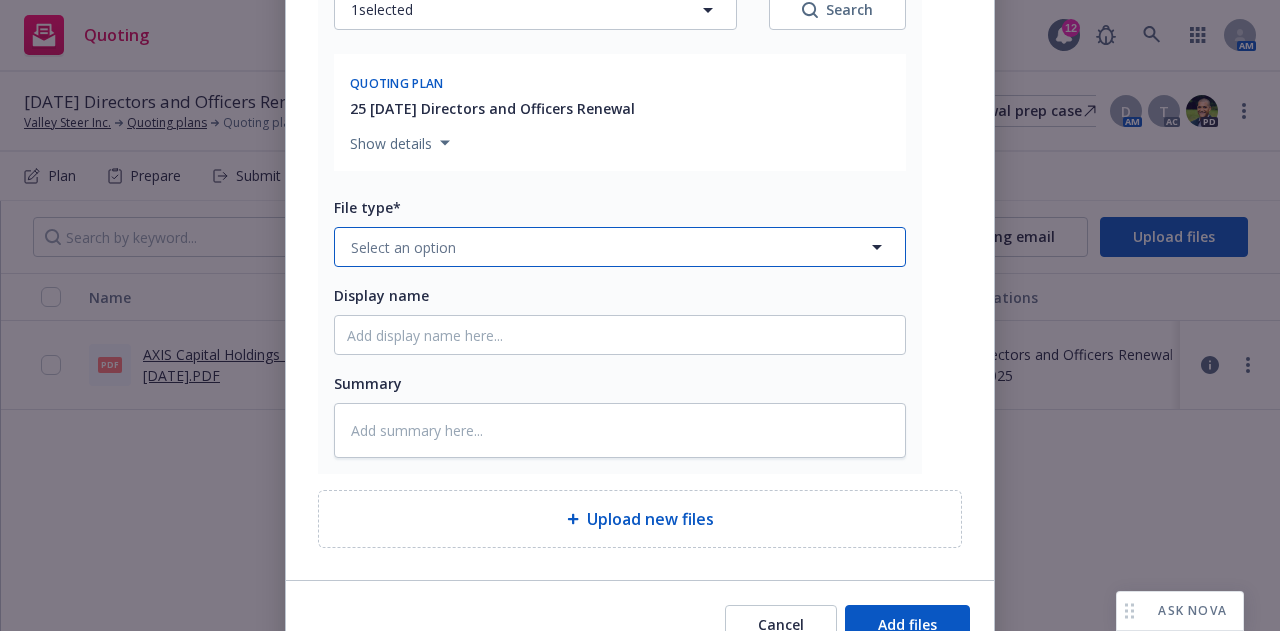 click on "Select an option" at bounding box center [620, 247] 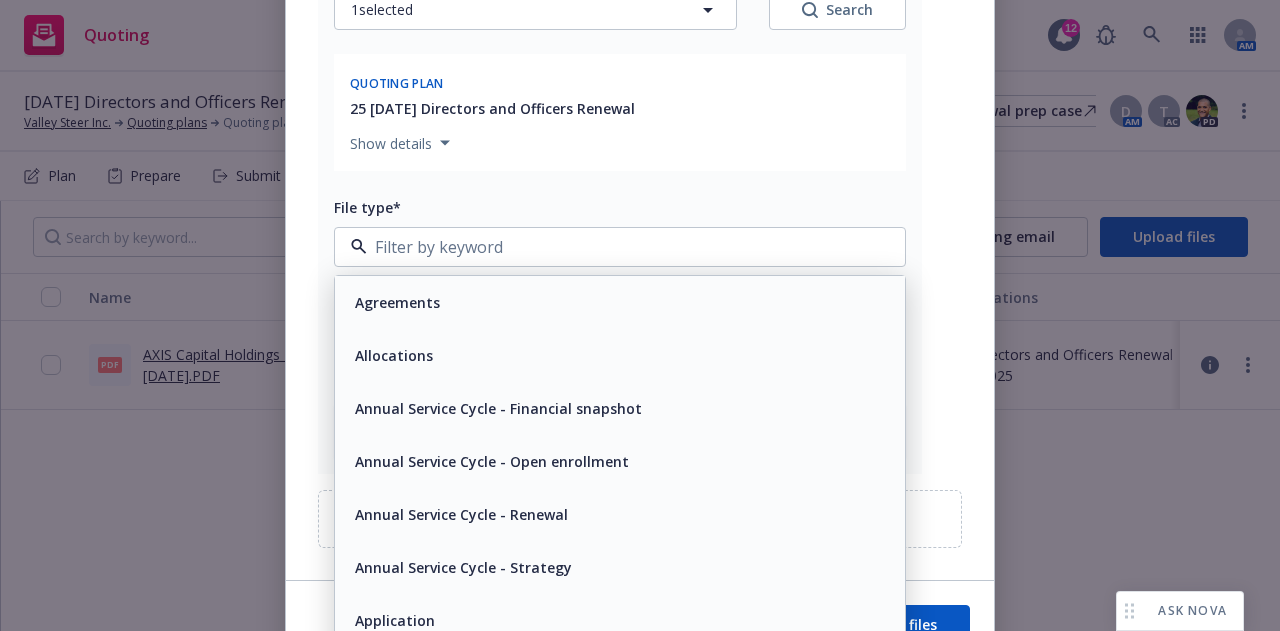 type on "e" 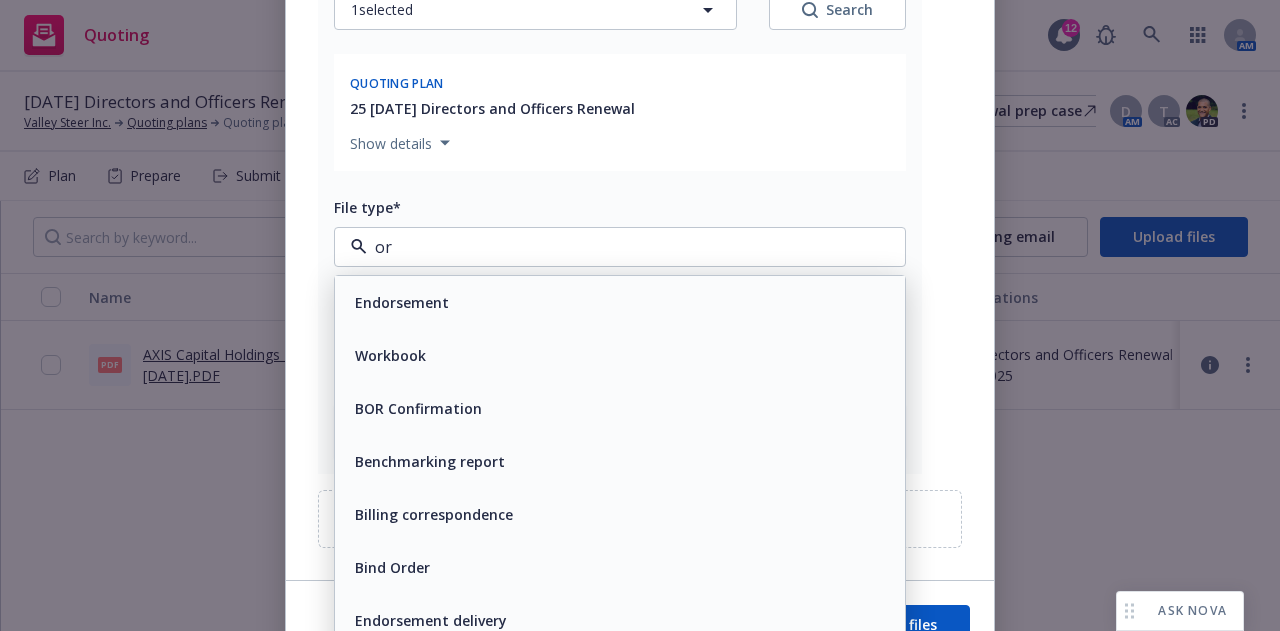 type on "org" 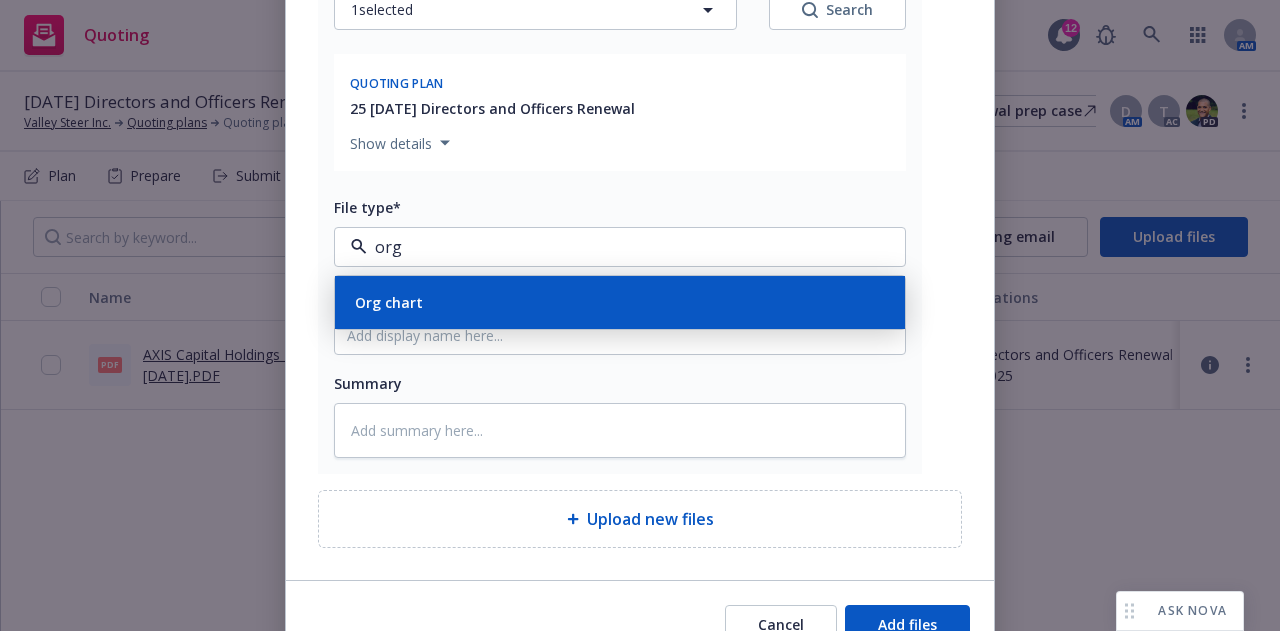 click on "Org chart" at bounding box center [620, 302] 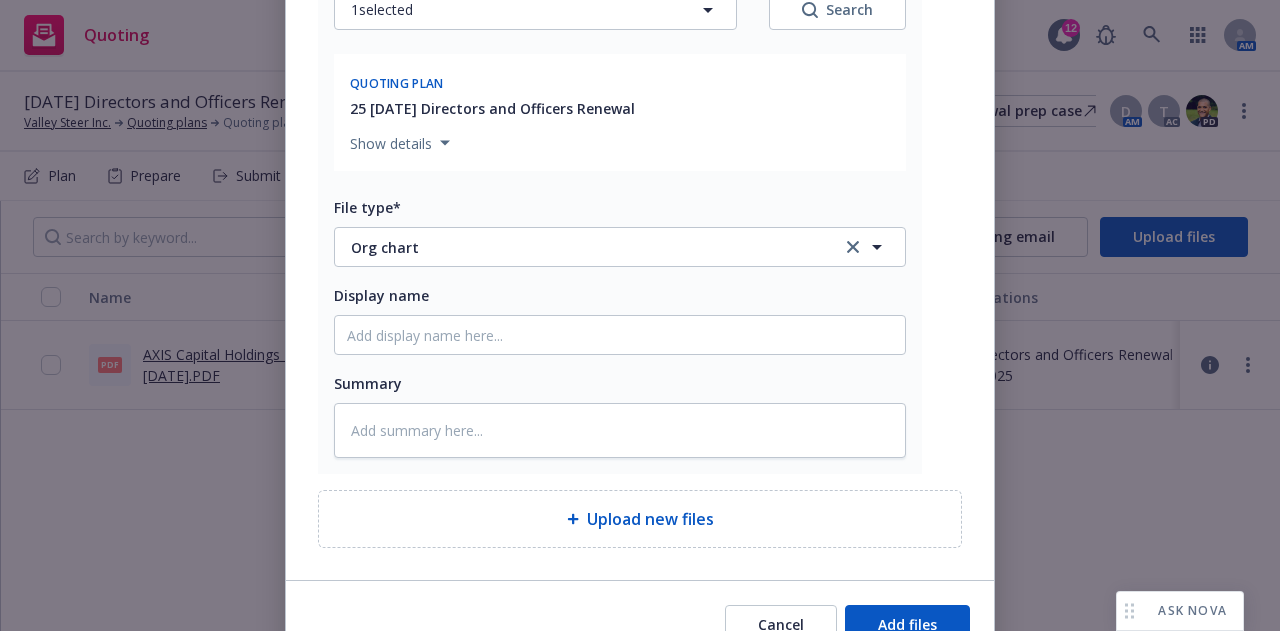 type on "x" 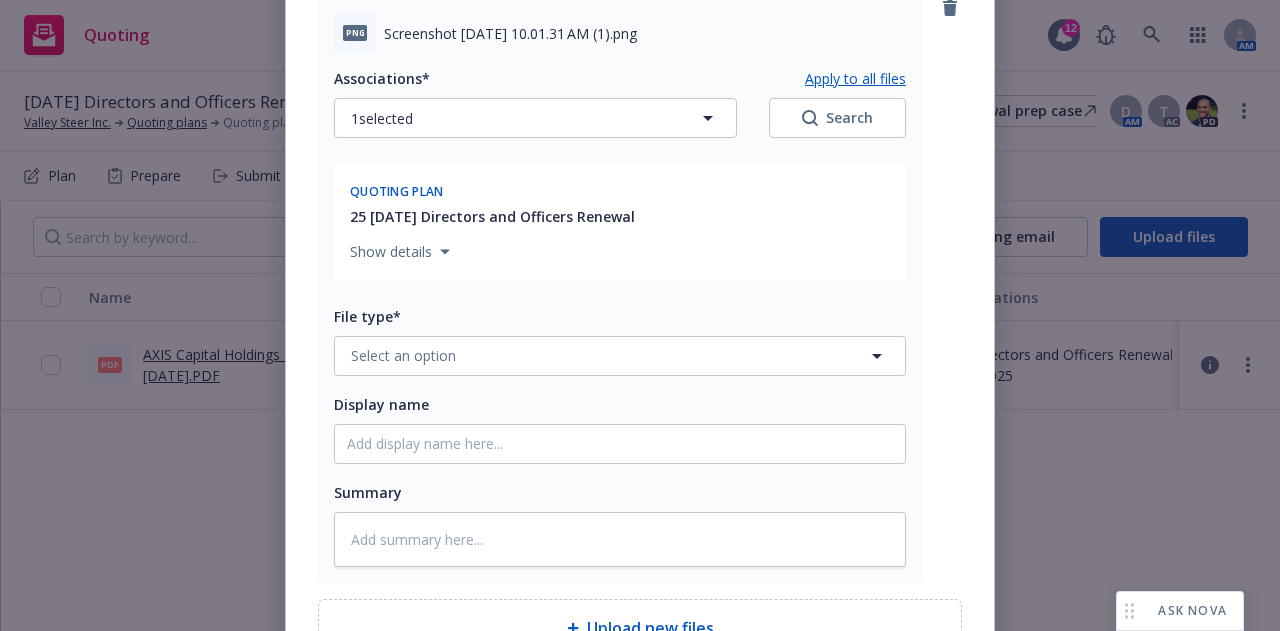 scroll, scrollTop: 4461, scrollLeft: 0, axis: vertical 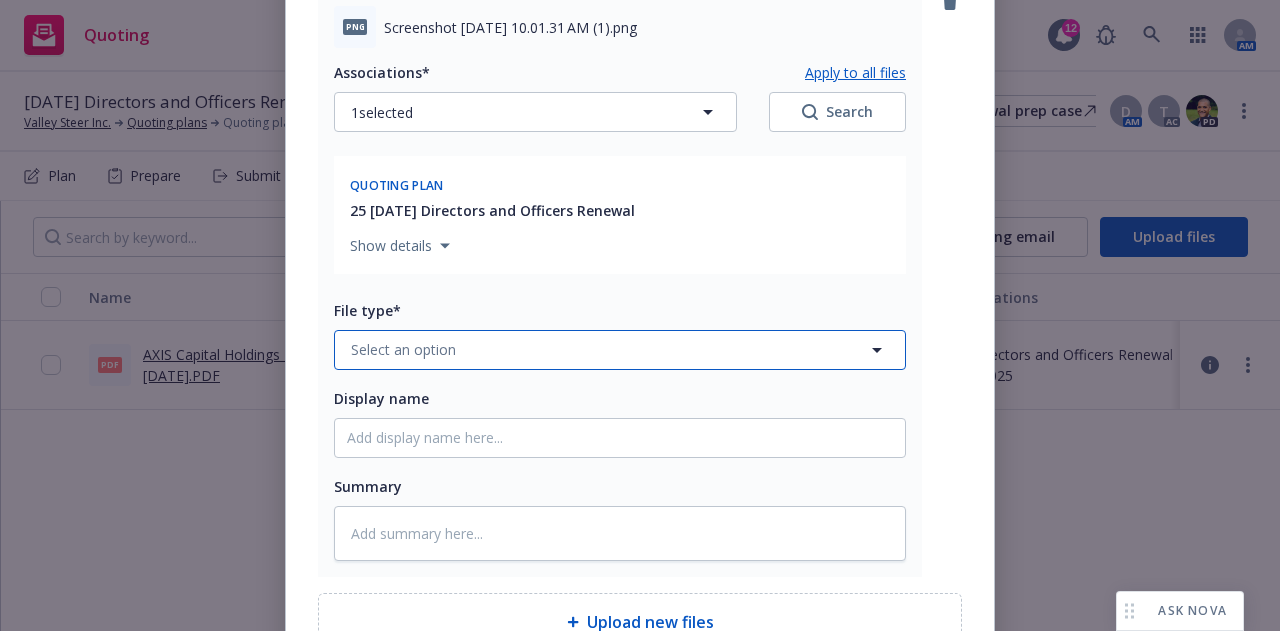click on "Select an option" at bounding box center (620, 350) 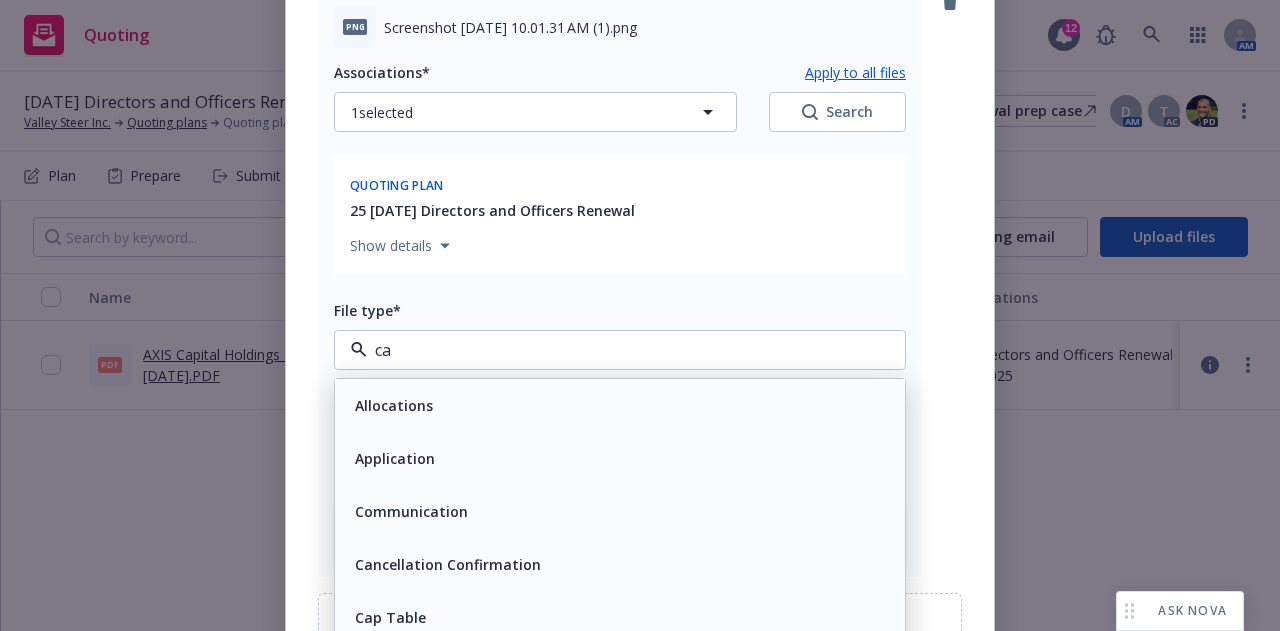 type on "cap" 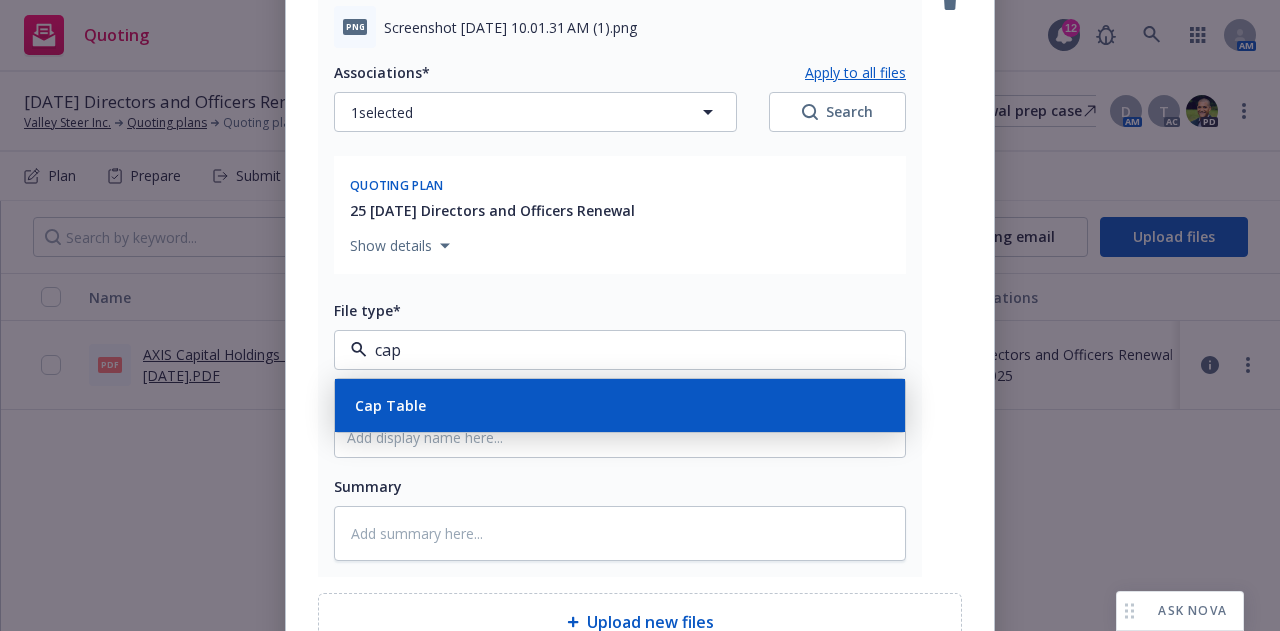 click on "Cap Table" at bounding box center (620, 405) 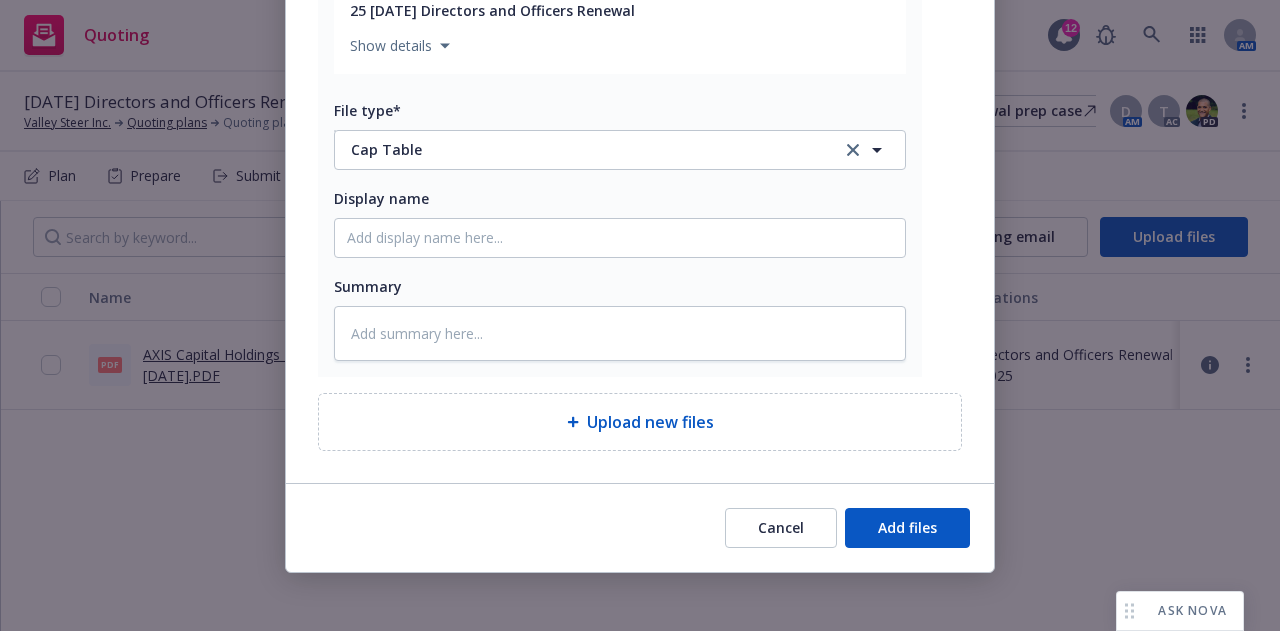 scroll, scrollTop: 4666, scrollLeft: 0, axis: vertical 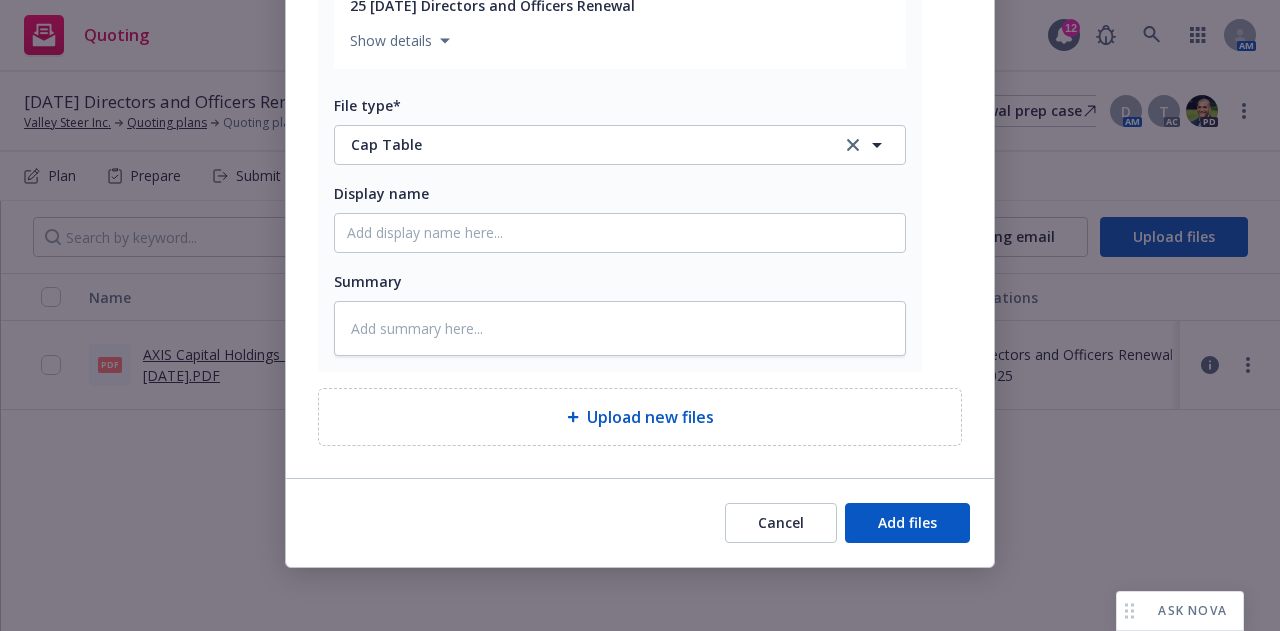 type on "x" 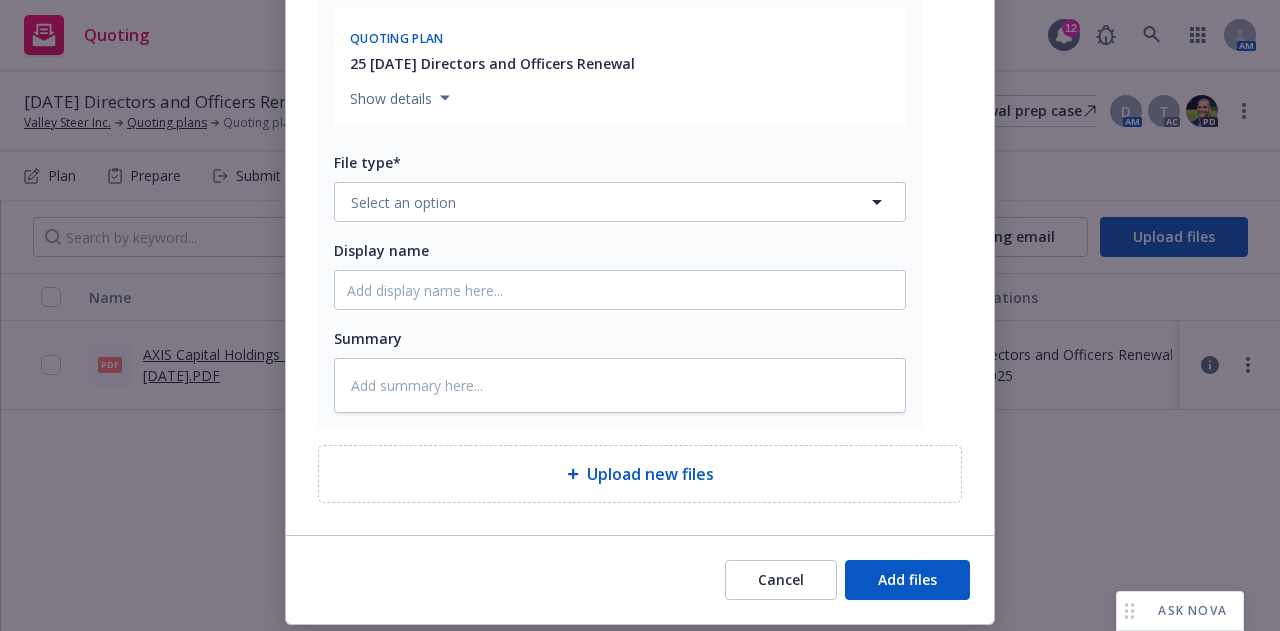 scroll, scrollTop: 5266, scrollLeft: 0, axis: vertical 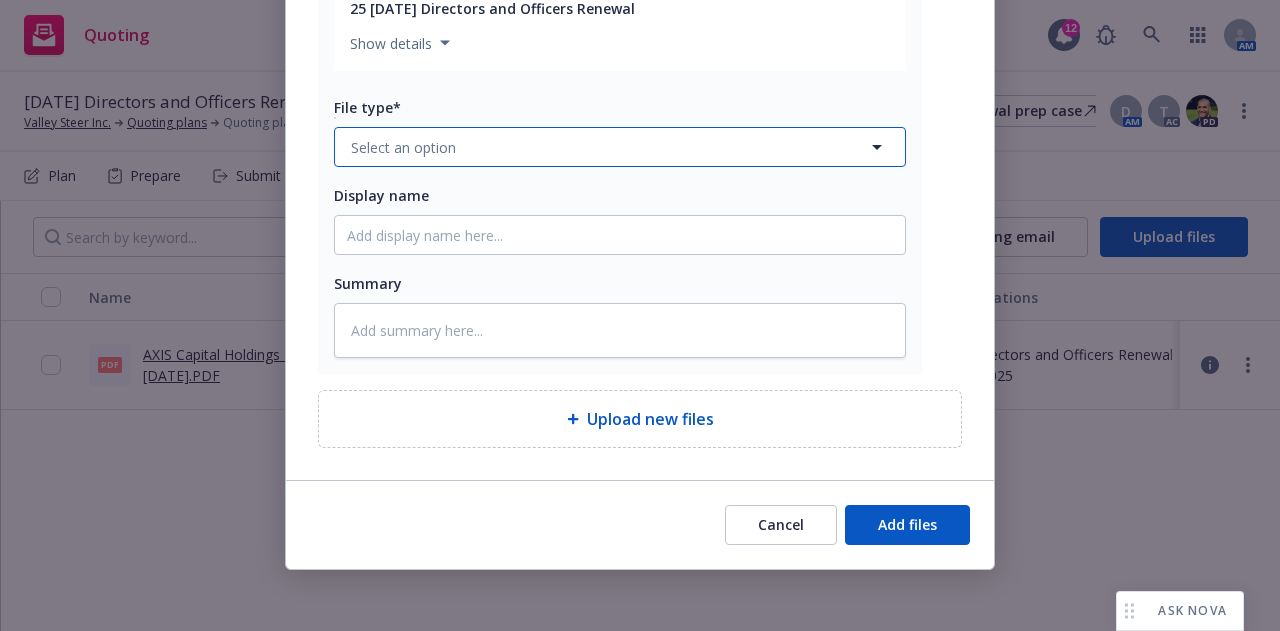 click on "Select an option" at bounding box center (620, 147) 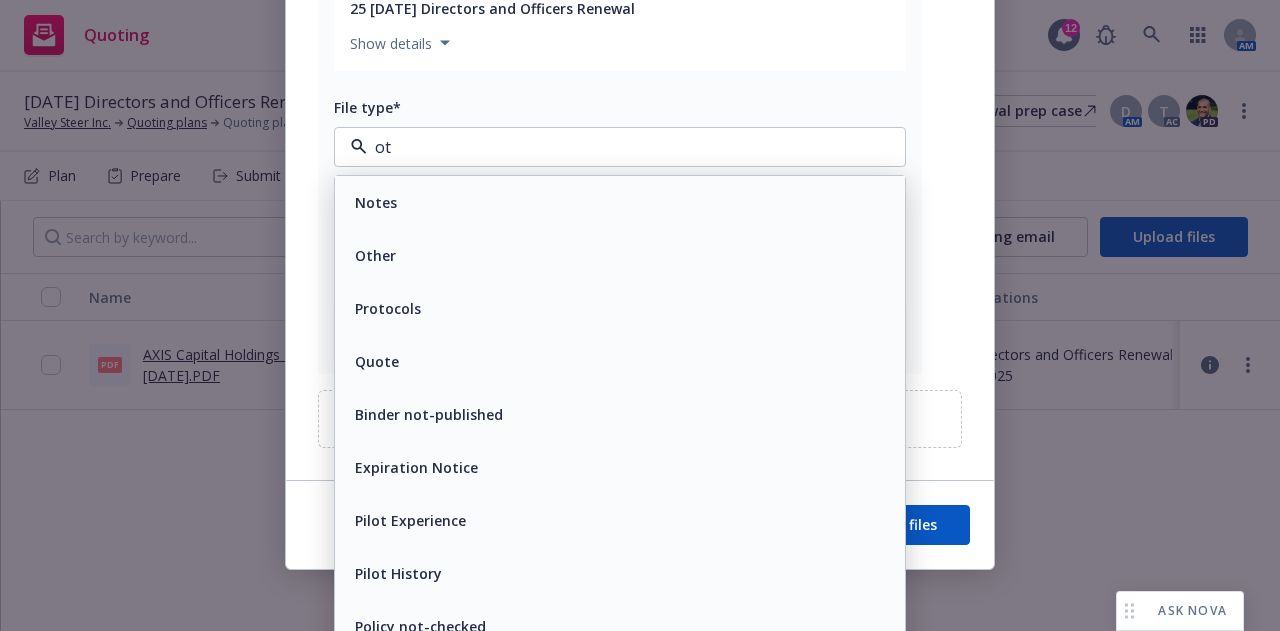 type on "oth" 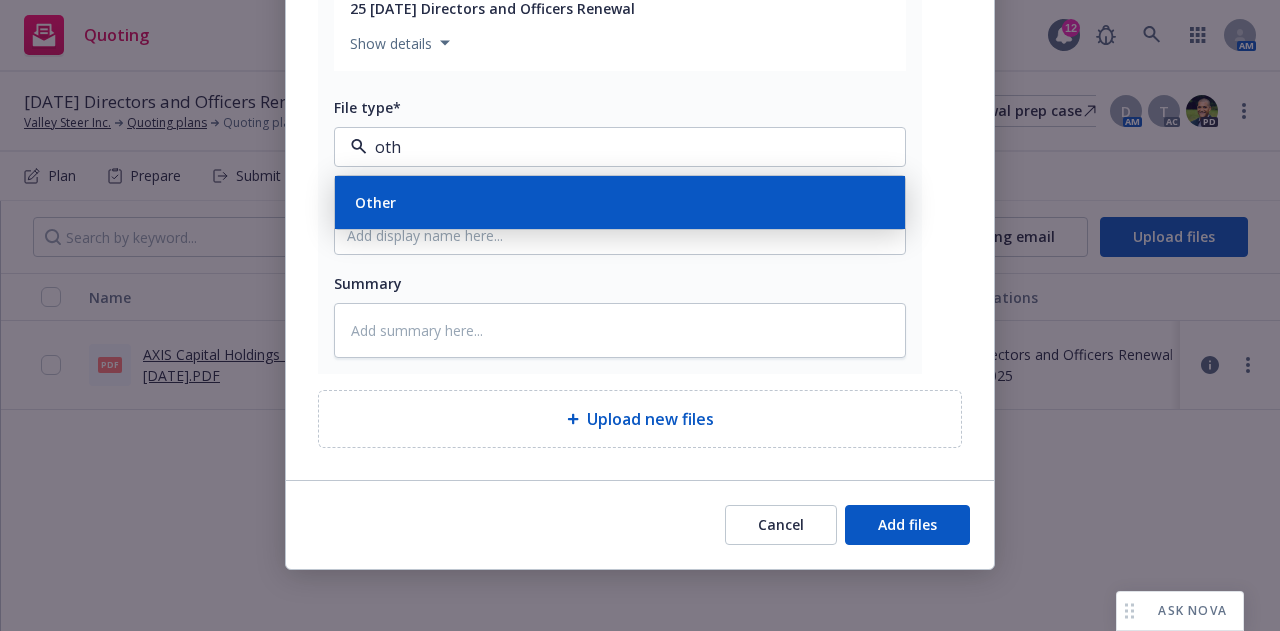 click on "Other" at bounding box center [620, 202] 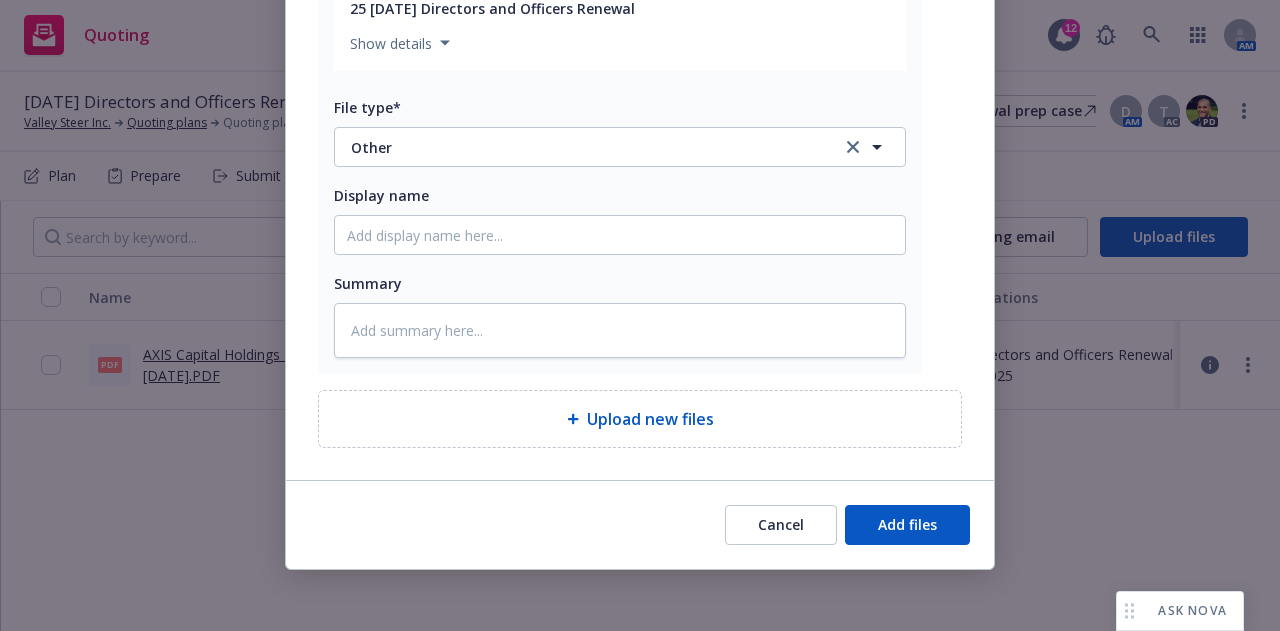 type on "x" 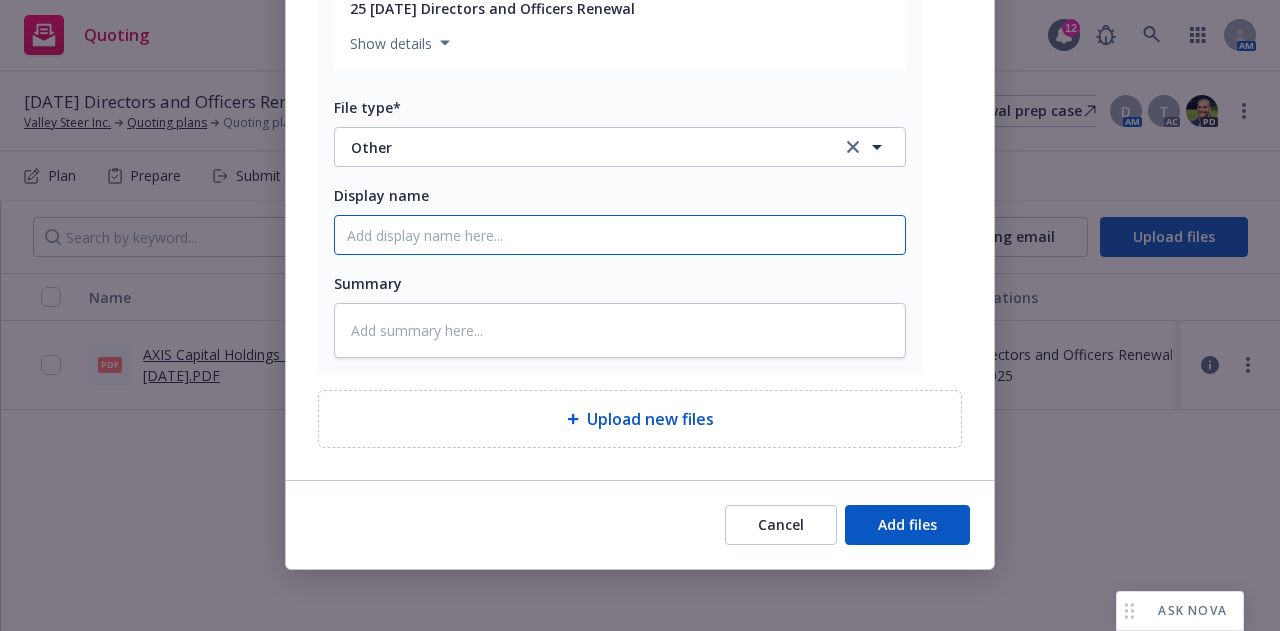 click on "Display name" at bounding box center [620, -4585] 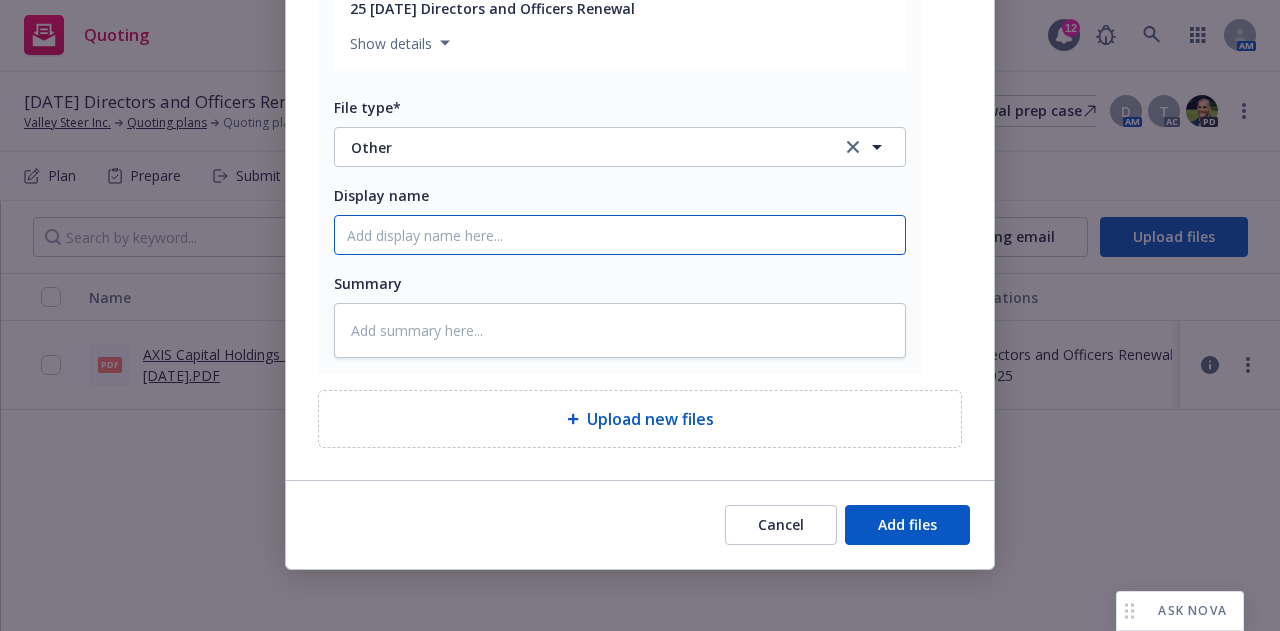 type on "Board  Roaster" 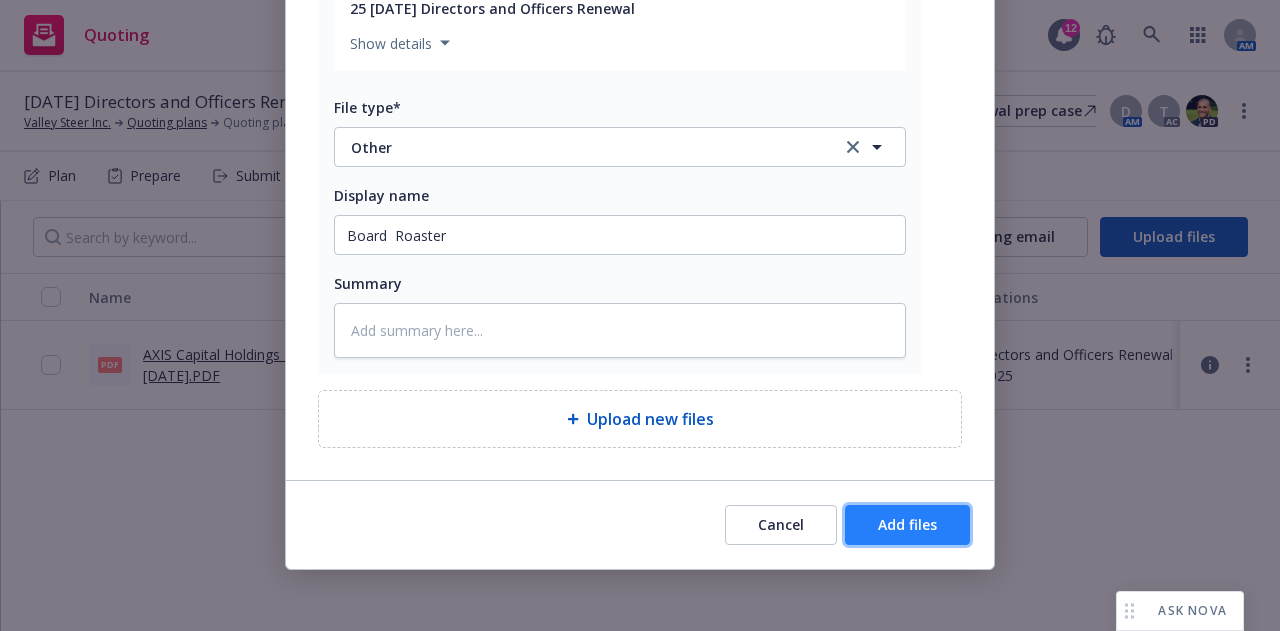click on "Add files" at bounding box center (907, 524) 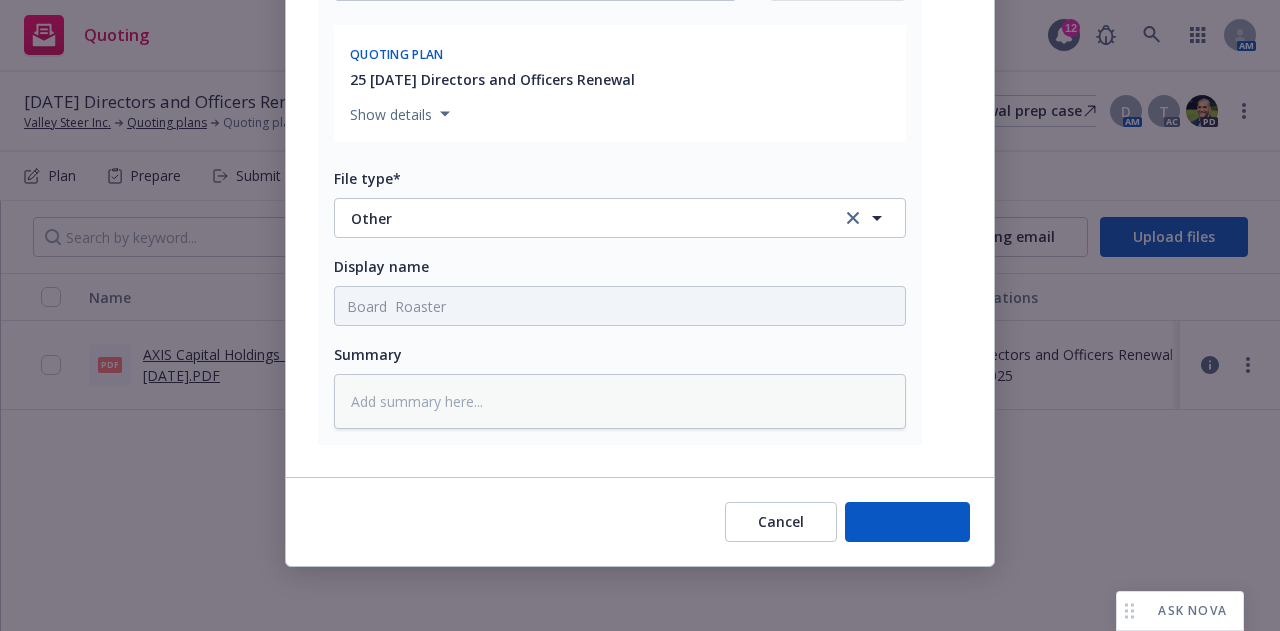 scroll, scrollTop: 5195, scrollLeft: 0, axis: vertical 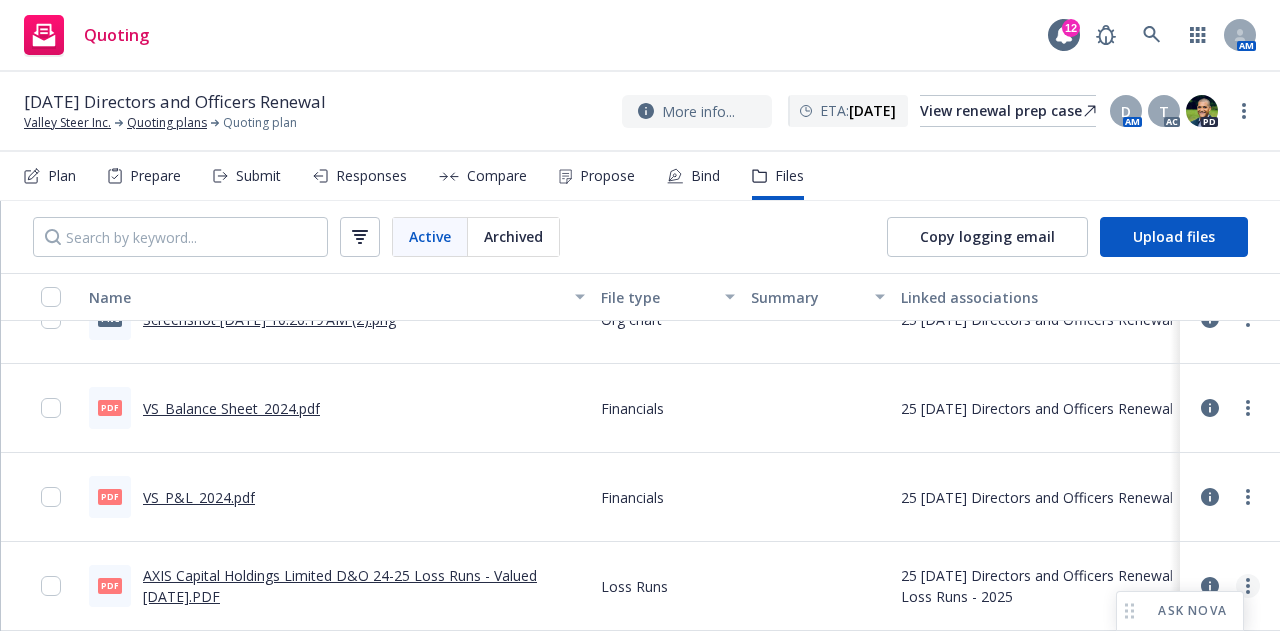 click at bounding box center (1248, 586) 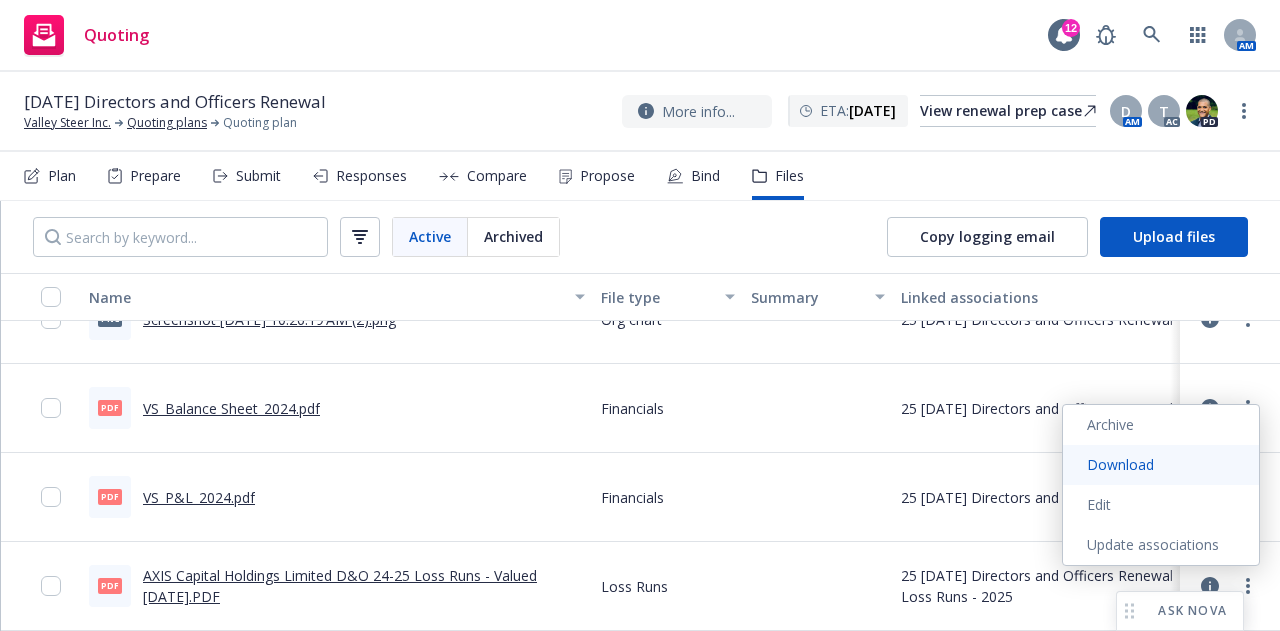 click on "Download" at bounding box center (1161, 465) 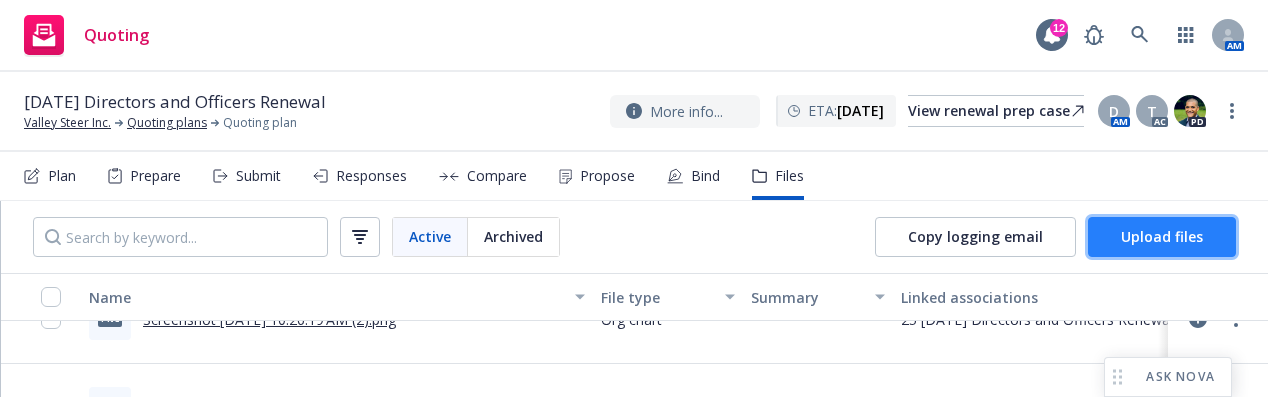 click on "Upload files" at bounding box center [1162, 236] 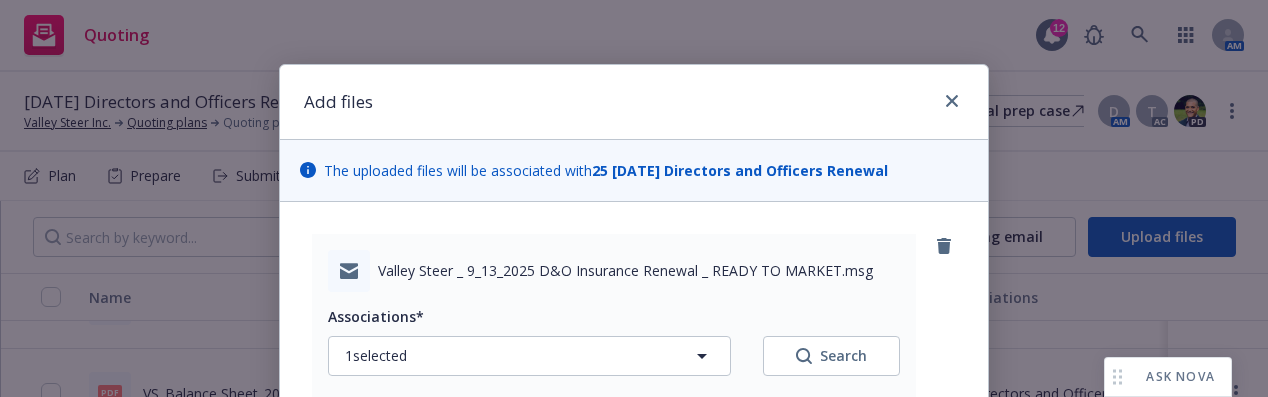 type on "x" 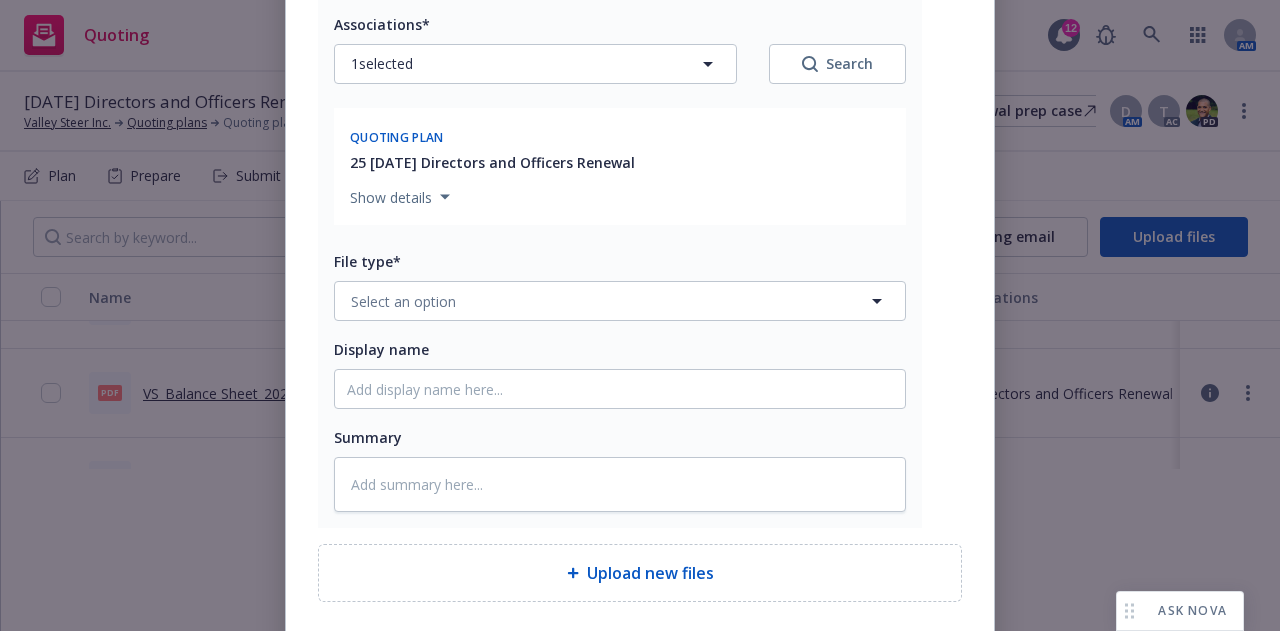scroll, scrollTop: 300, scrollLeft: 0, axis: vertical 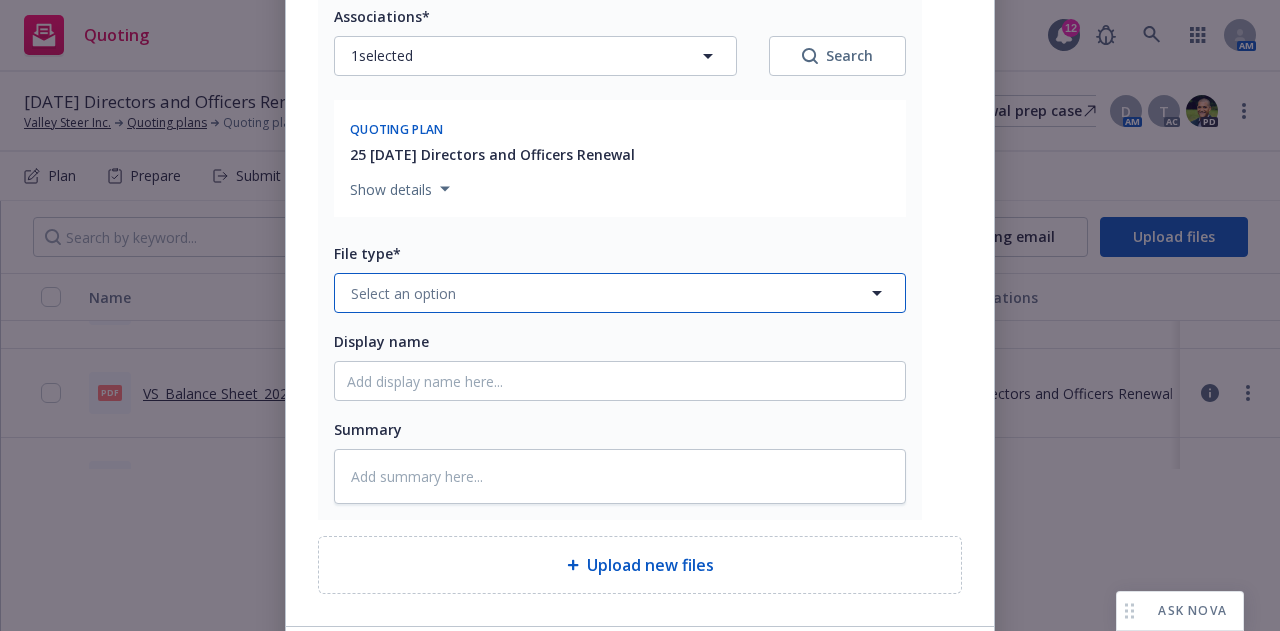 click on "Select an option" at bounding box center [620, 293] 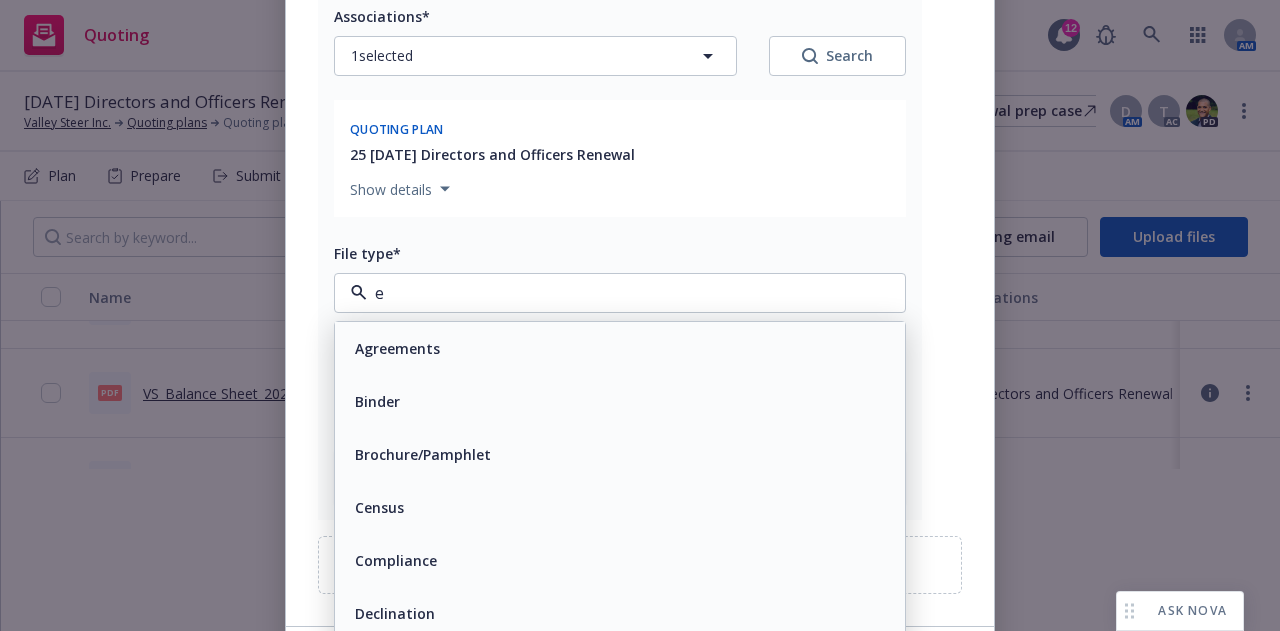 type on "em" 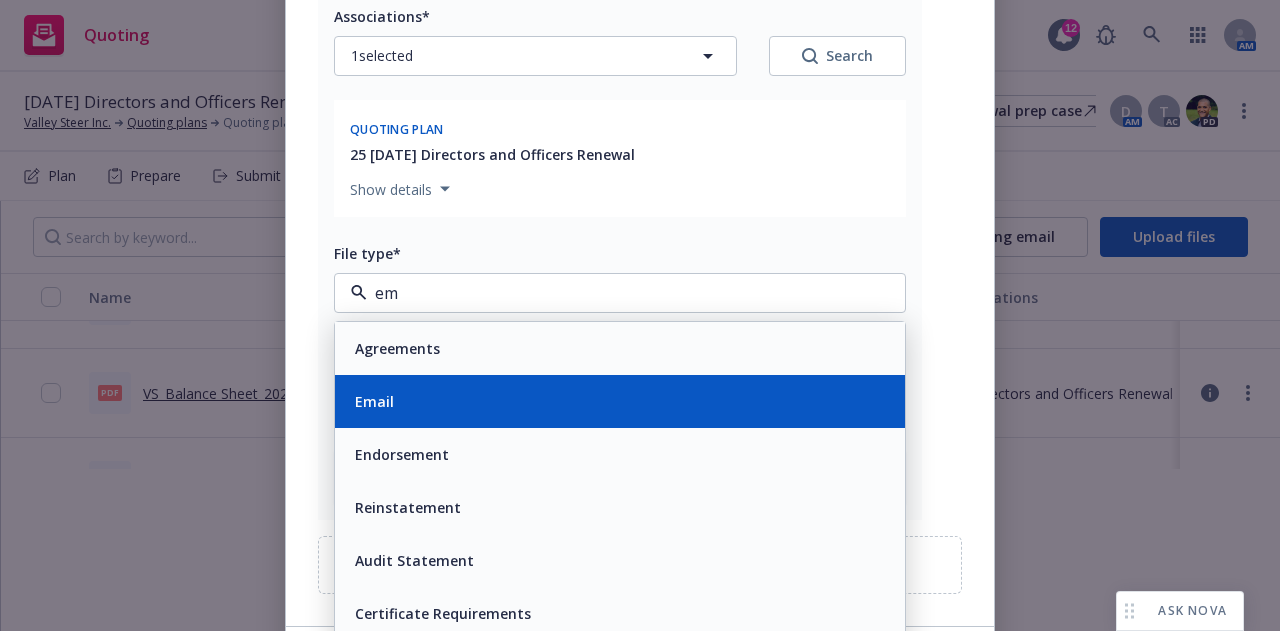 click on "Email" at bounding box center (620, 401) 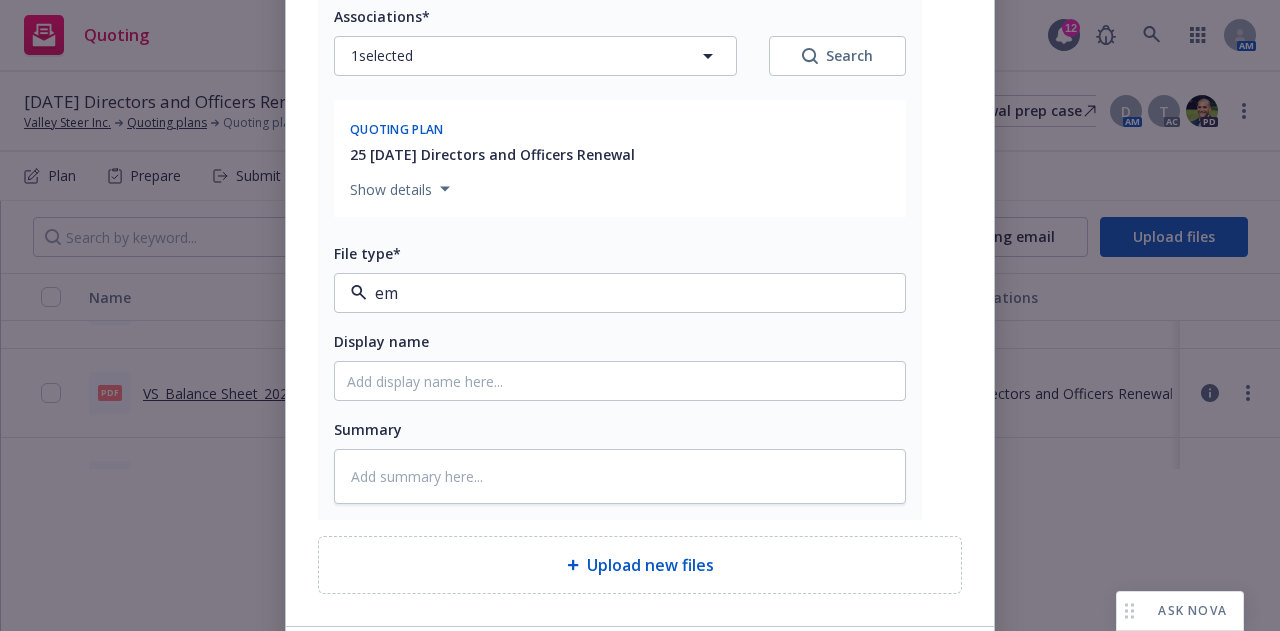 type on "x" 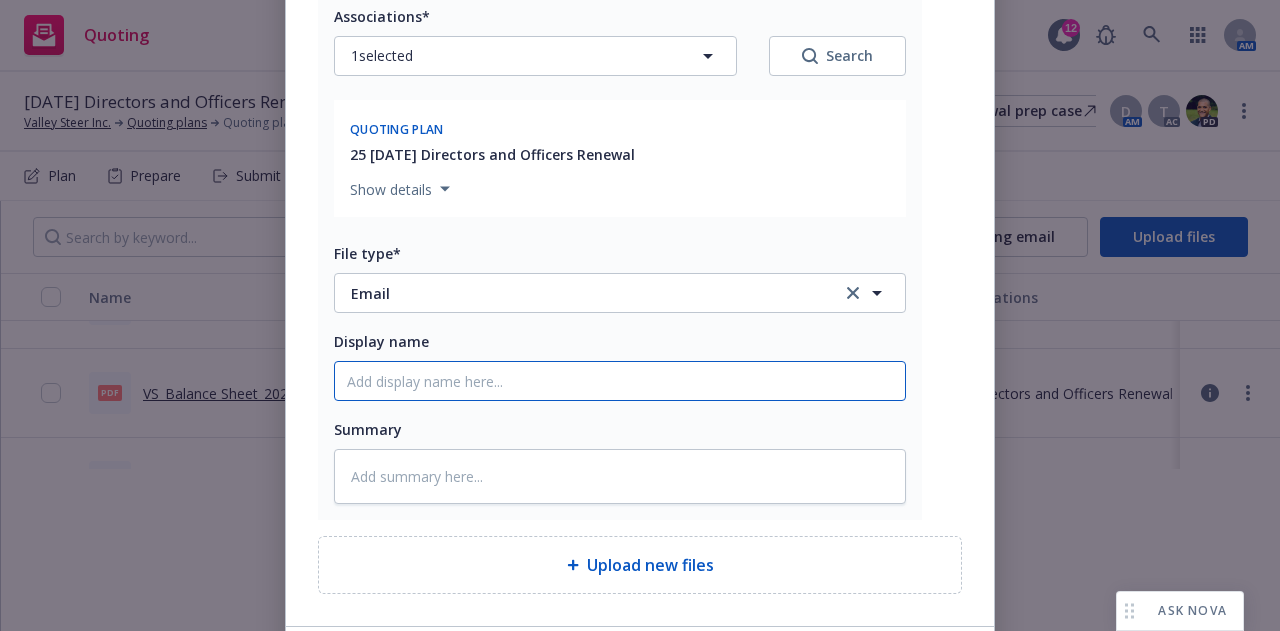 click on "Display name" at bounding box center (620, 381) 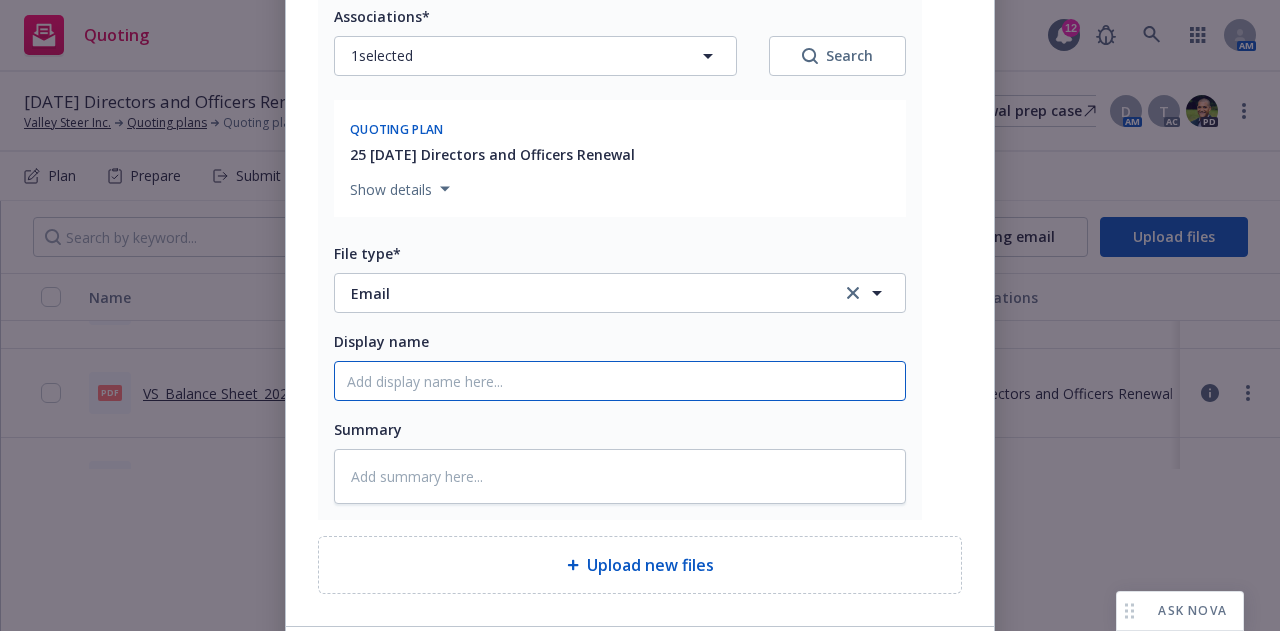 type on "Ready To Market" 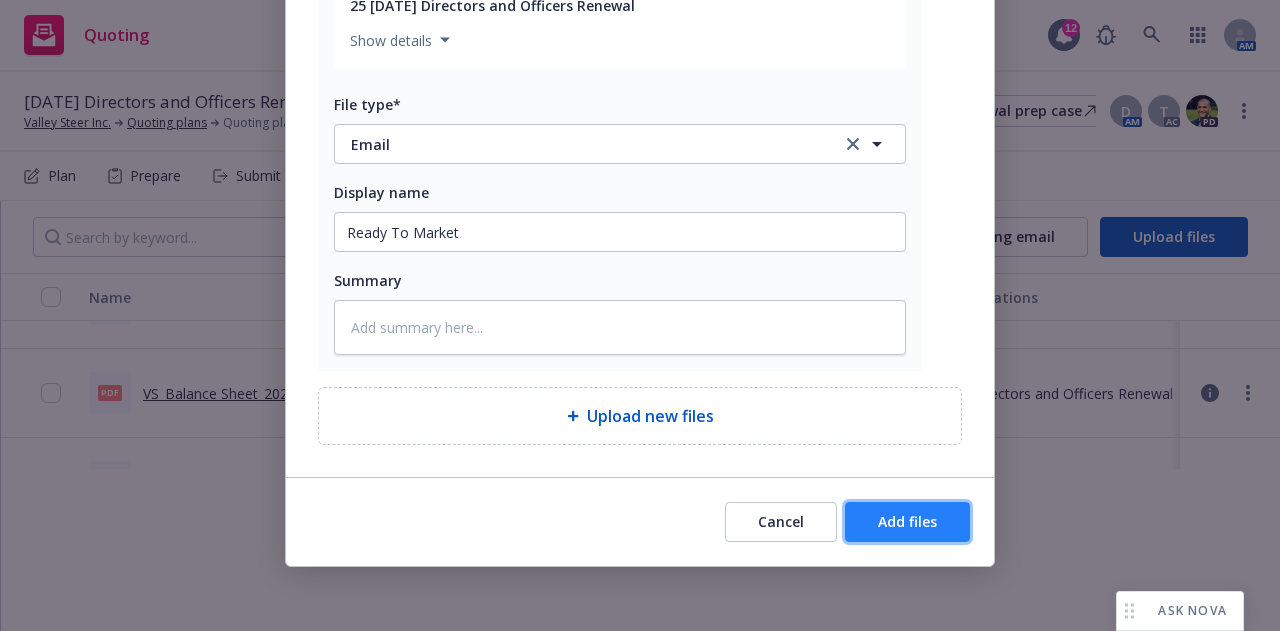 click on "Add files" at bounding box center [907, 522] 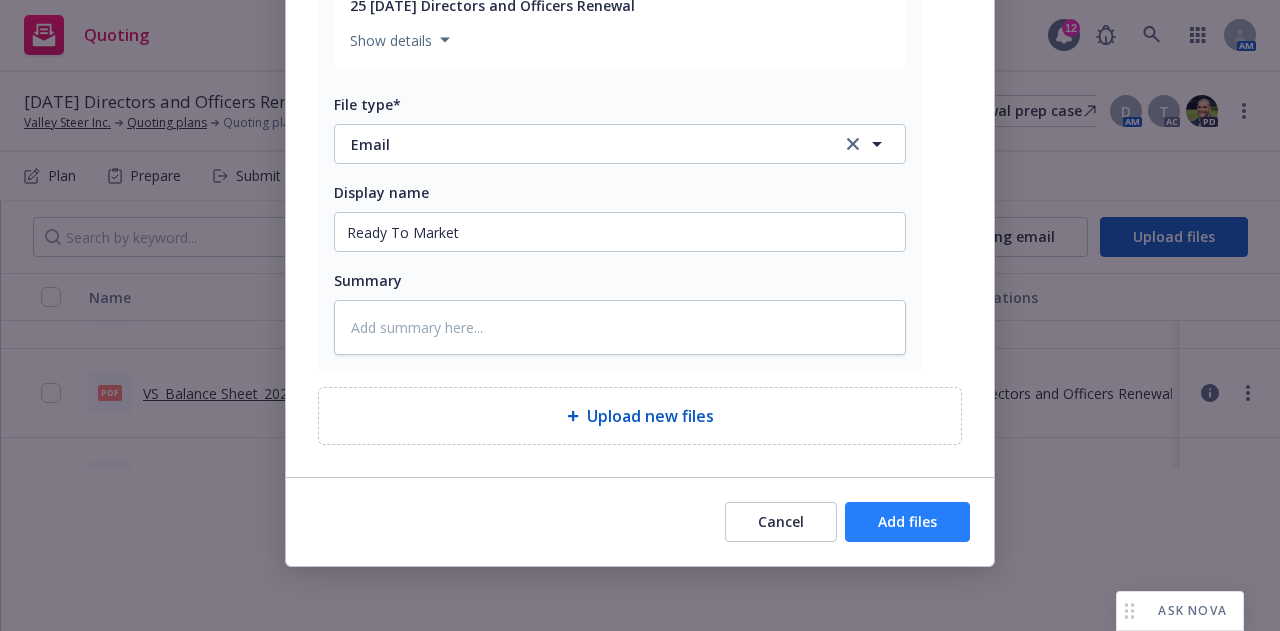 scroll, scrollTop: 375, scrollLeft: 0, axis: vertical 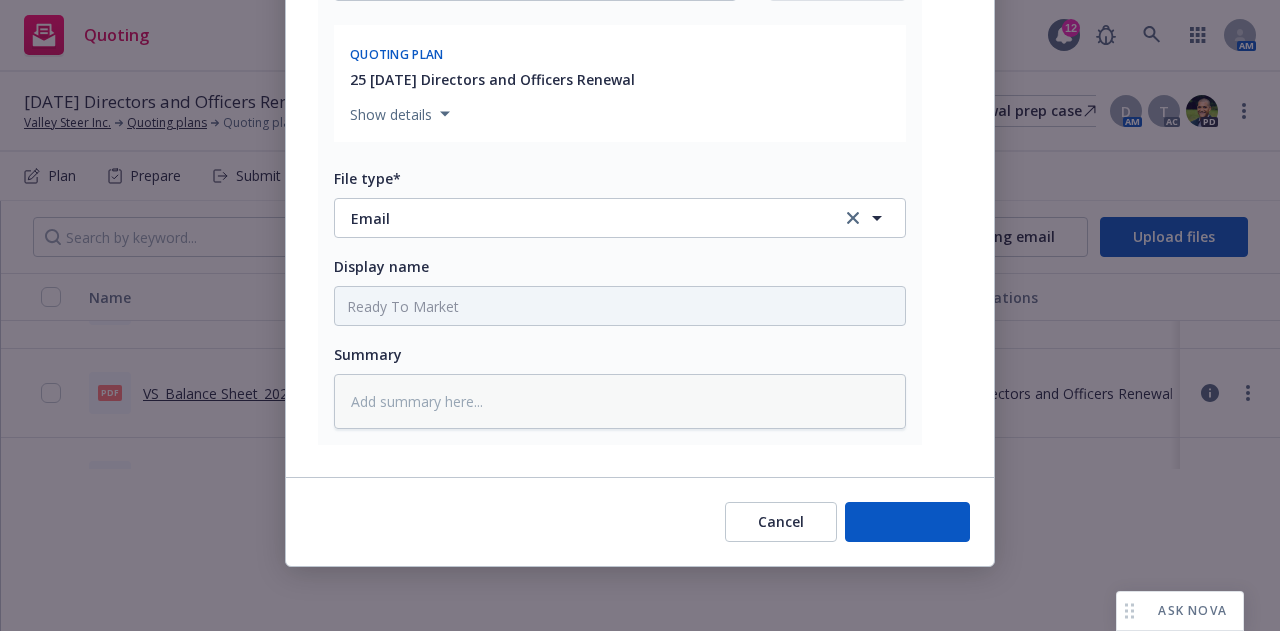 type on "x" 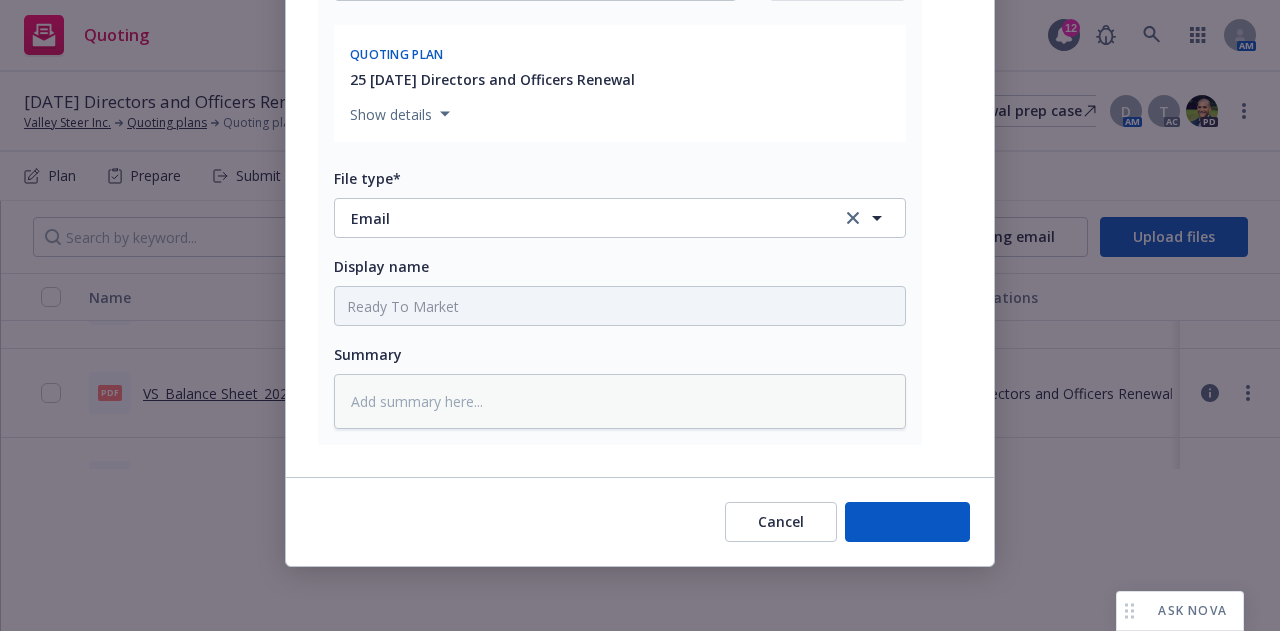 scroll, scrollTop: 0, scrollLeft: 0, axis: both 